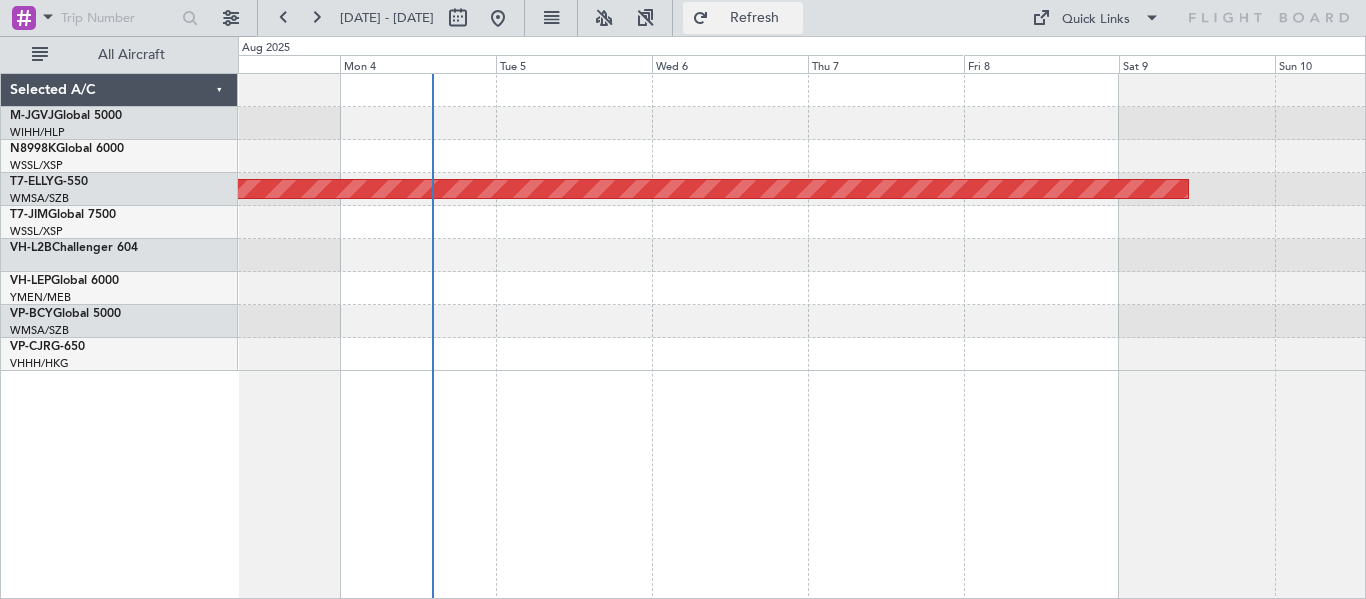 scroll, scrollTop: 0, scrollLeft: 0, axis: both 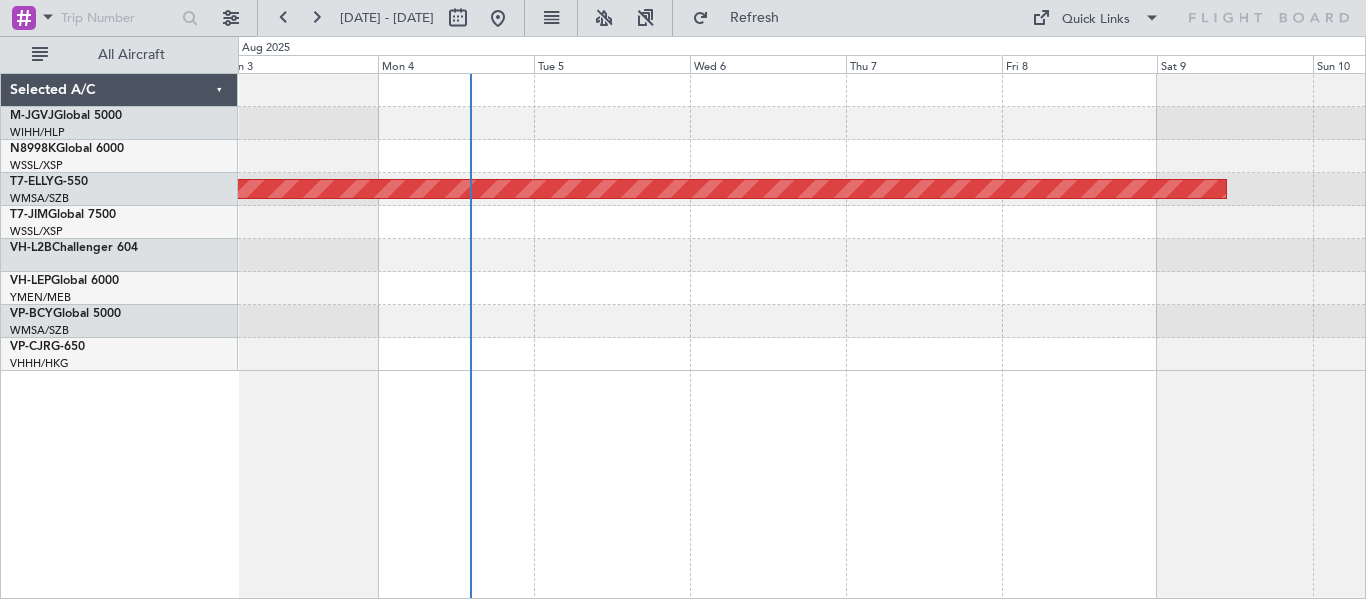 click 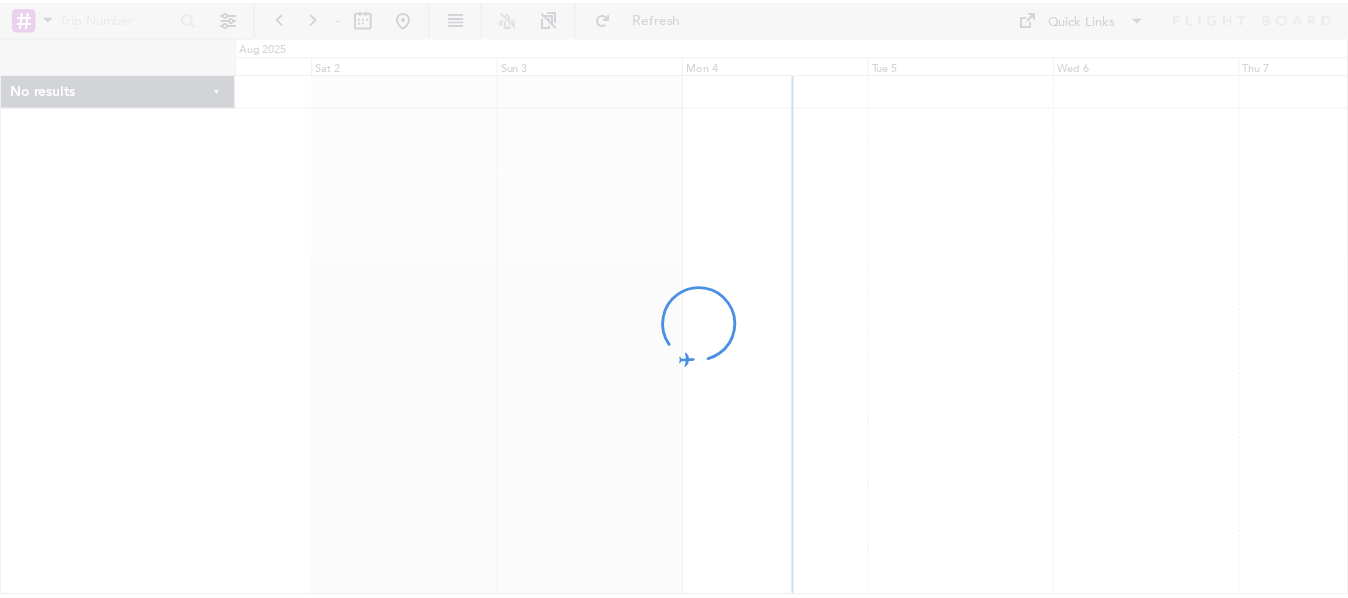 scroll, scrollTop: 0, scrollLeft: 0, axis: both 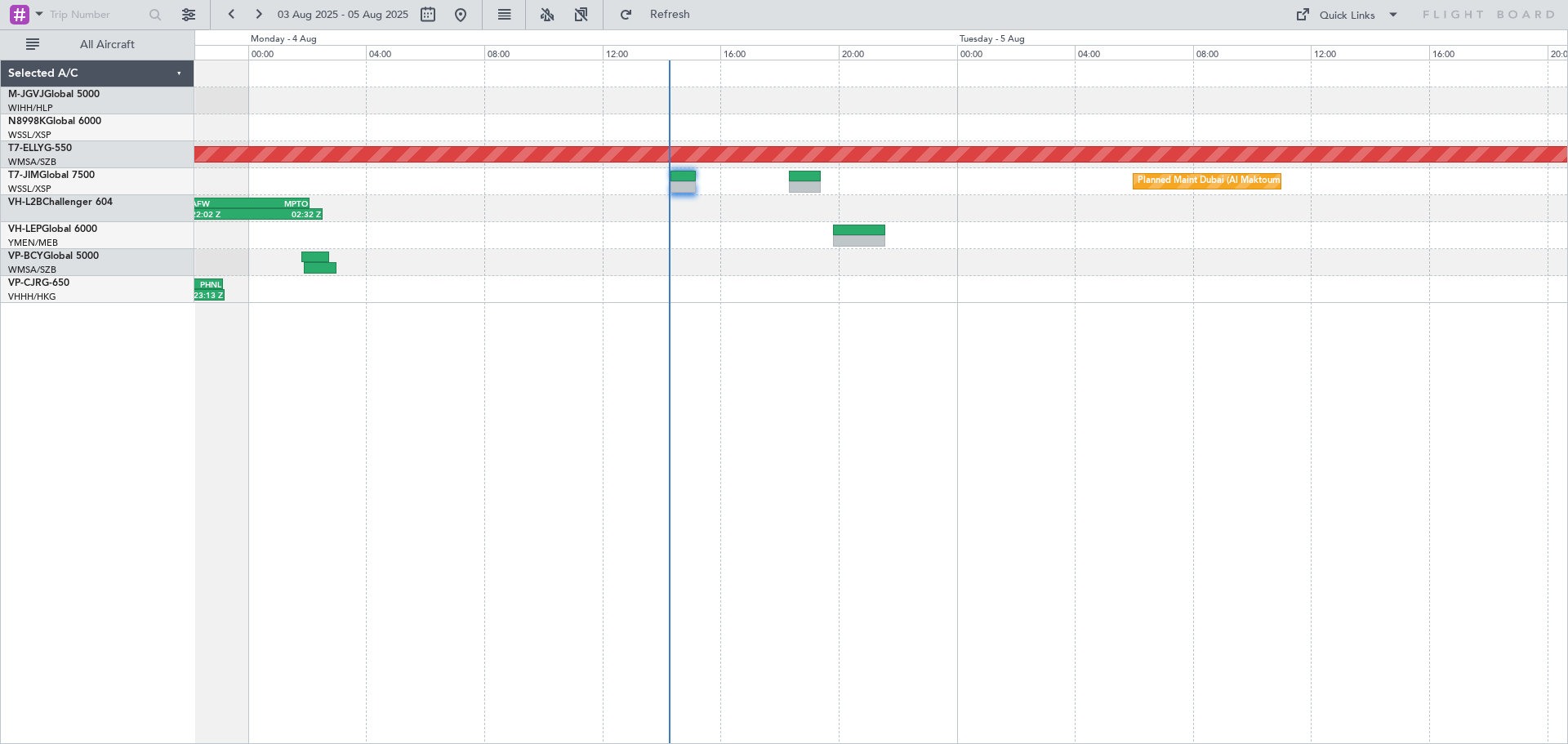click on "-
-
WIHH
22:50 Z
RKSS
05:30 Z
-
-
OMDW
05:20 Z
VOMM
09:10 Z
-
-
KAFW
21:50 Z
MPTO
02:05 Z
22:02 Z
02:32 Z
13:41 Z
23:13 Z
KFAY
13:50 Z
PHNL
23:10 Z" 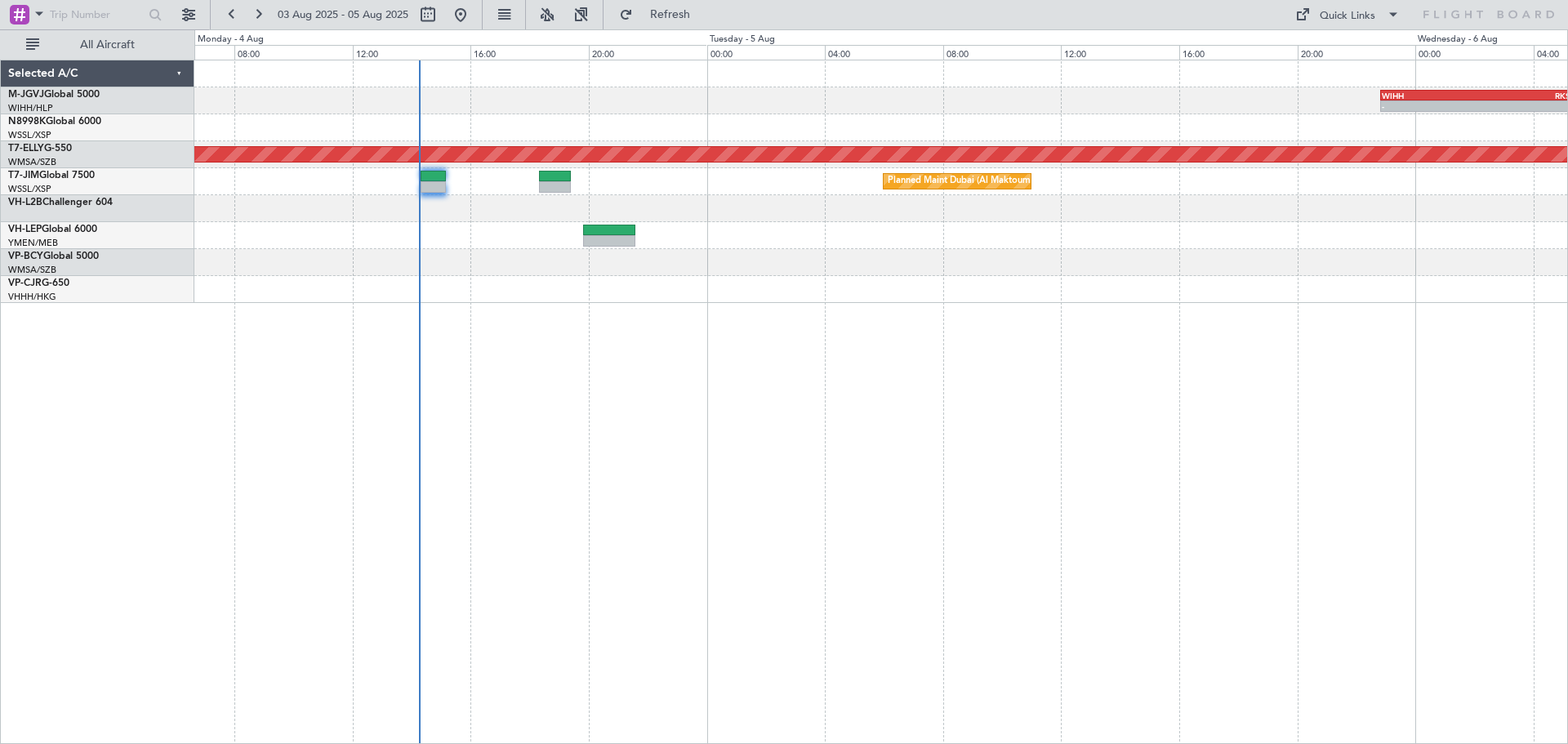click on "-
-
WIHH
22:50 Z
RKSS
05:30 Z
-
-
AOG Maint [CITY] ([NAME])
Planned Maint [CITY] ([CITY])
OMDW
05:20 Z
VOMM
09:10 Z
-
-
KAFW
21:50 Z
MPTO
02:05 Z
22:02 Z
02:32 Z
13:41 Z
23:13 Z
KFAY
13:50 Z
PHNL
23:10 Z" 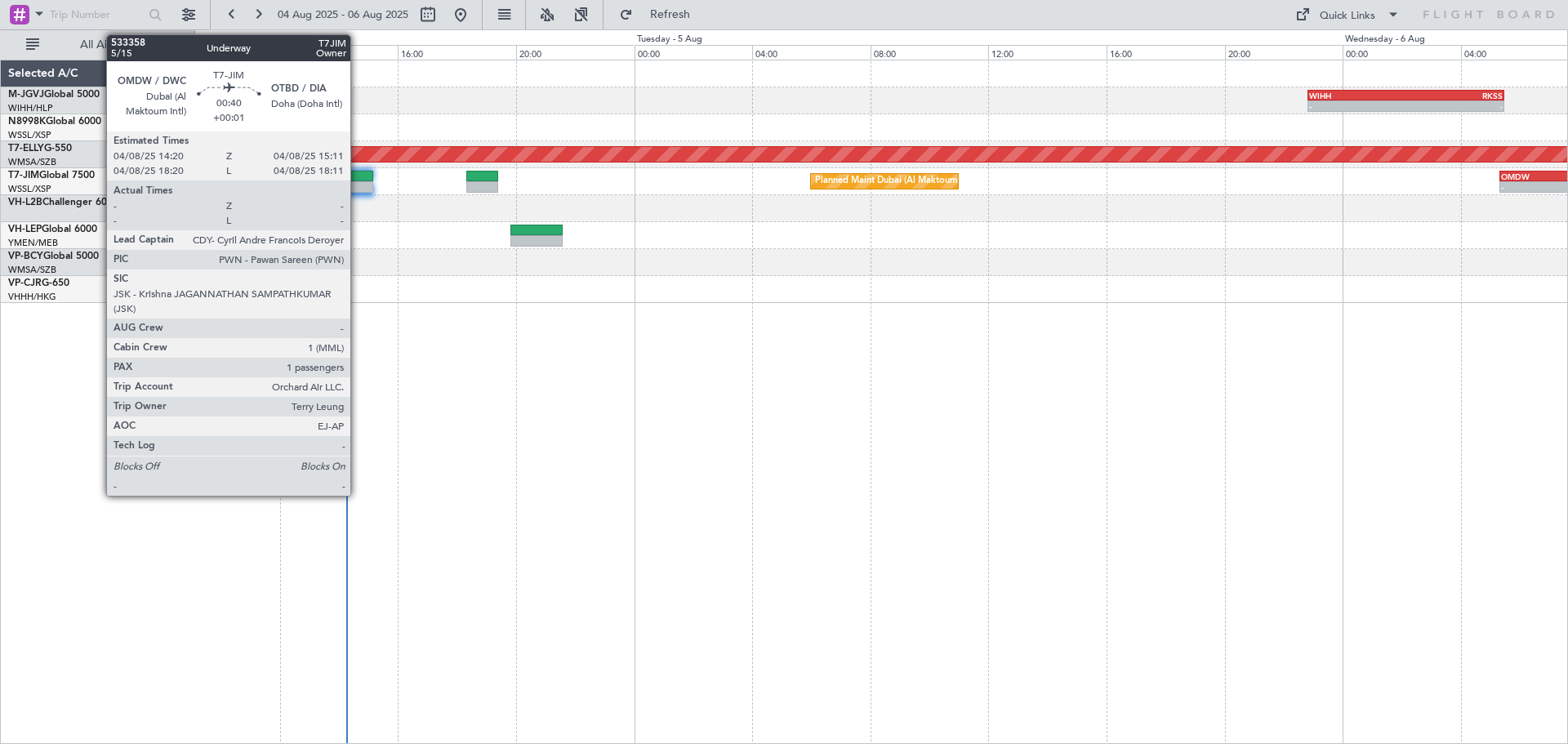 click 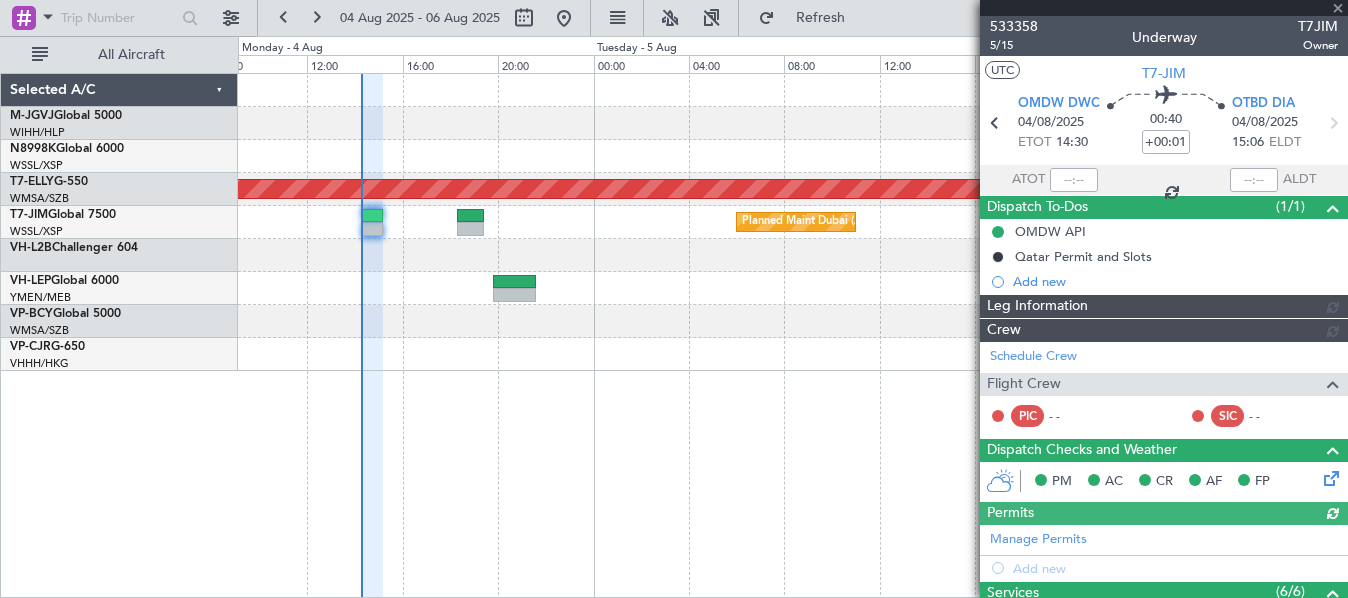 type on "[NAME] (LEU)" 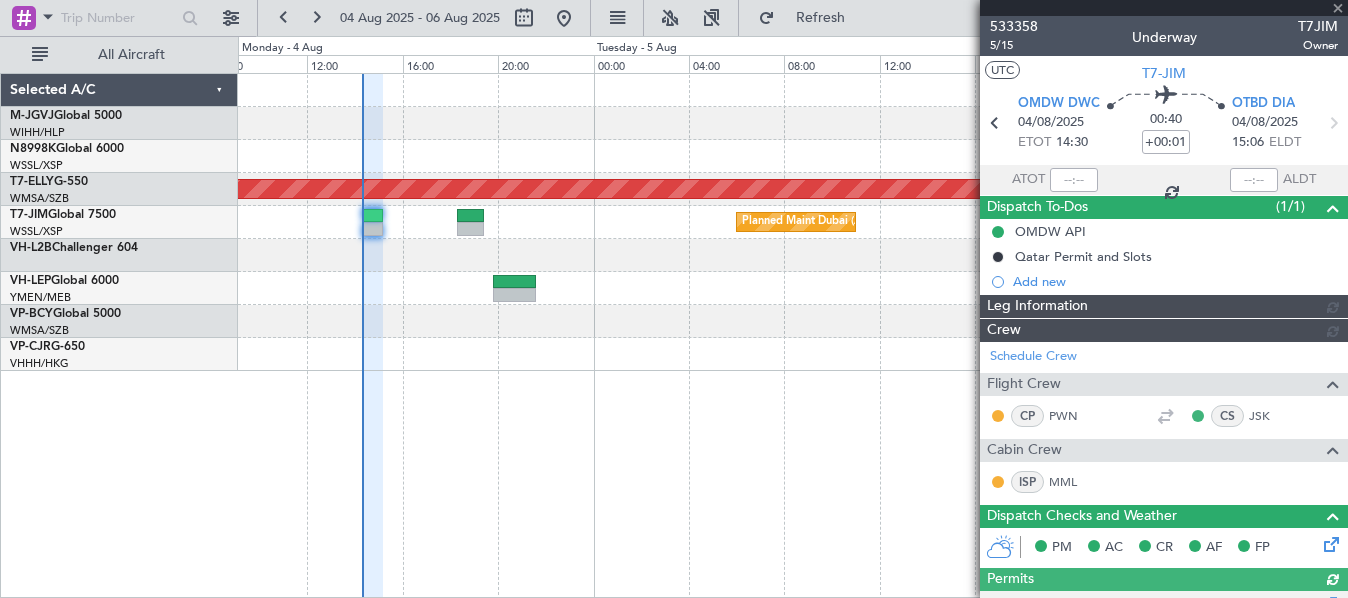 type on "[NAME] (LEU)" 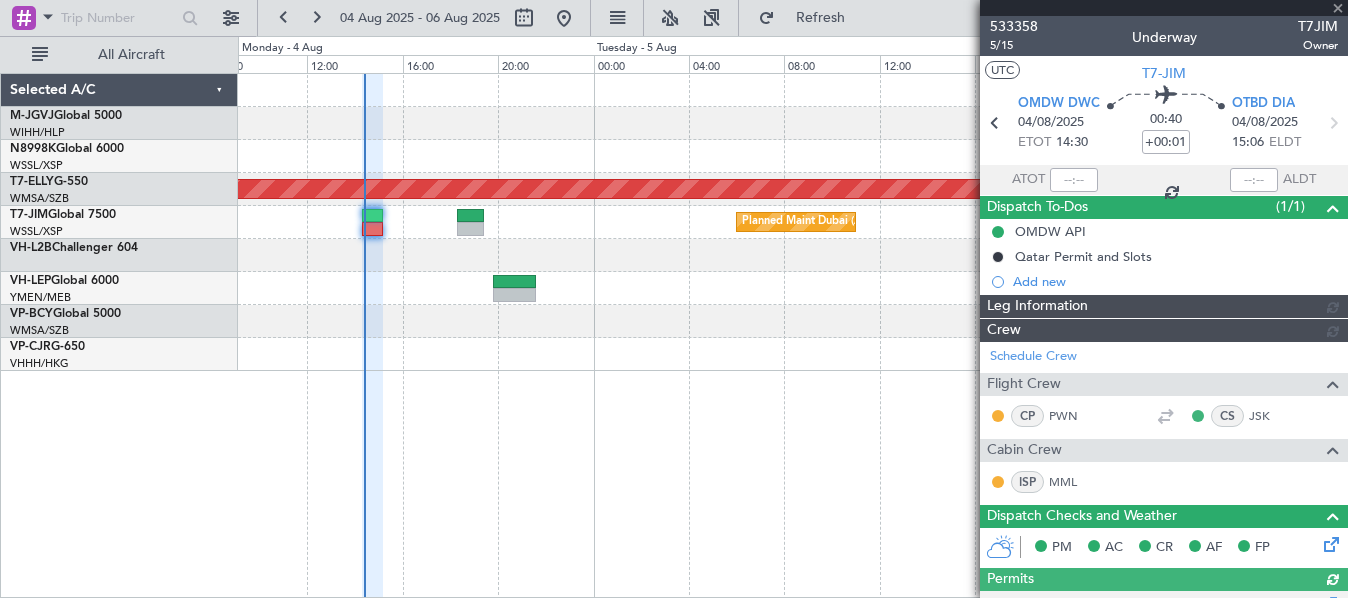 type on "[NAME] (LEU)" 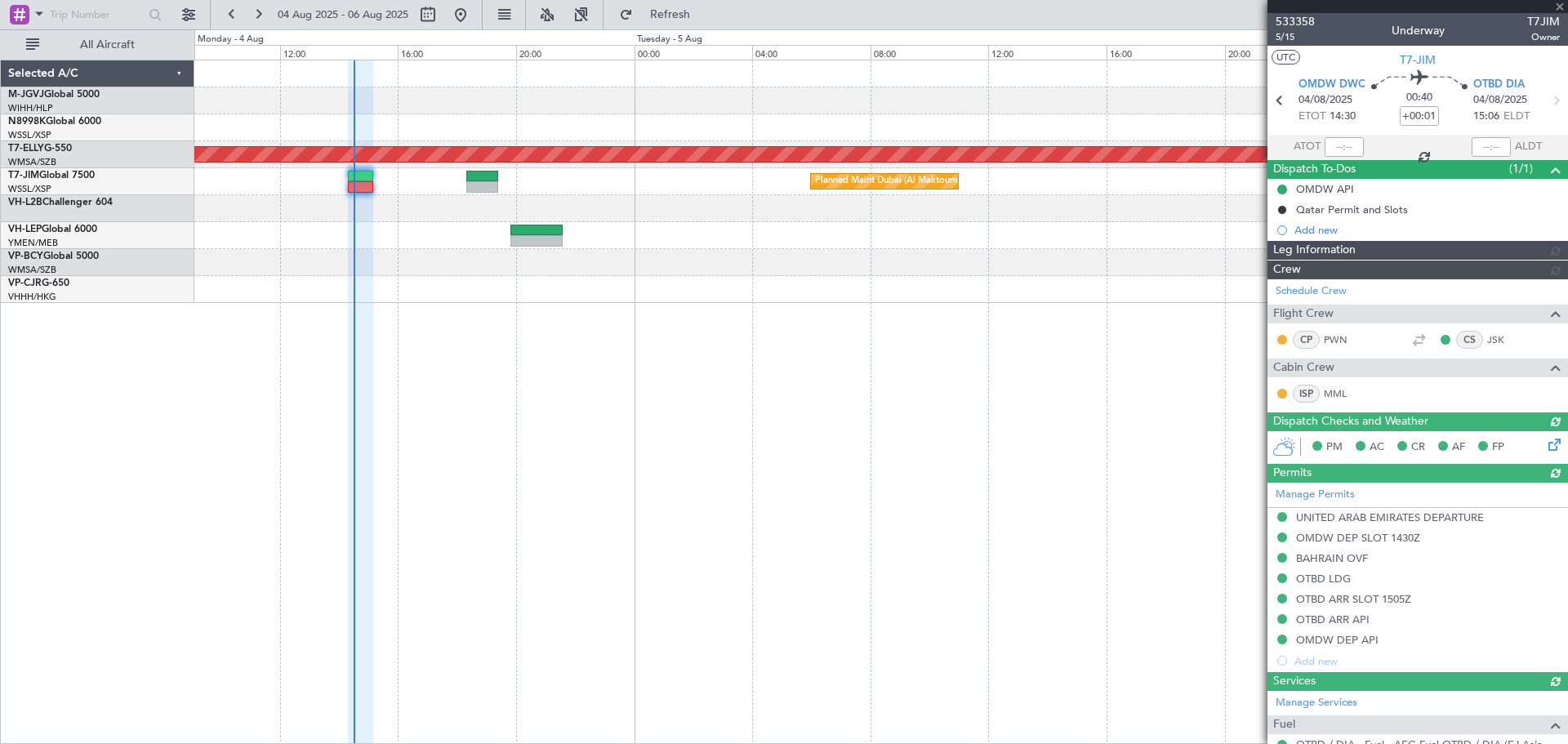 type on "[NAME] (LEU)" 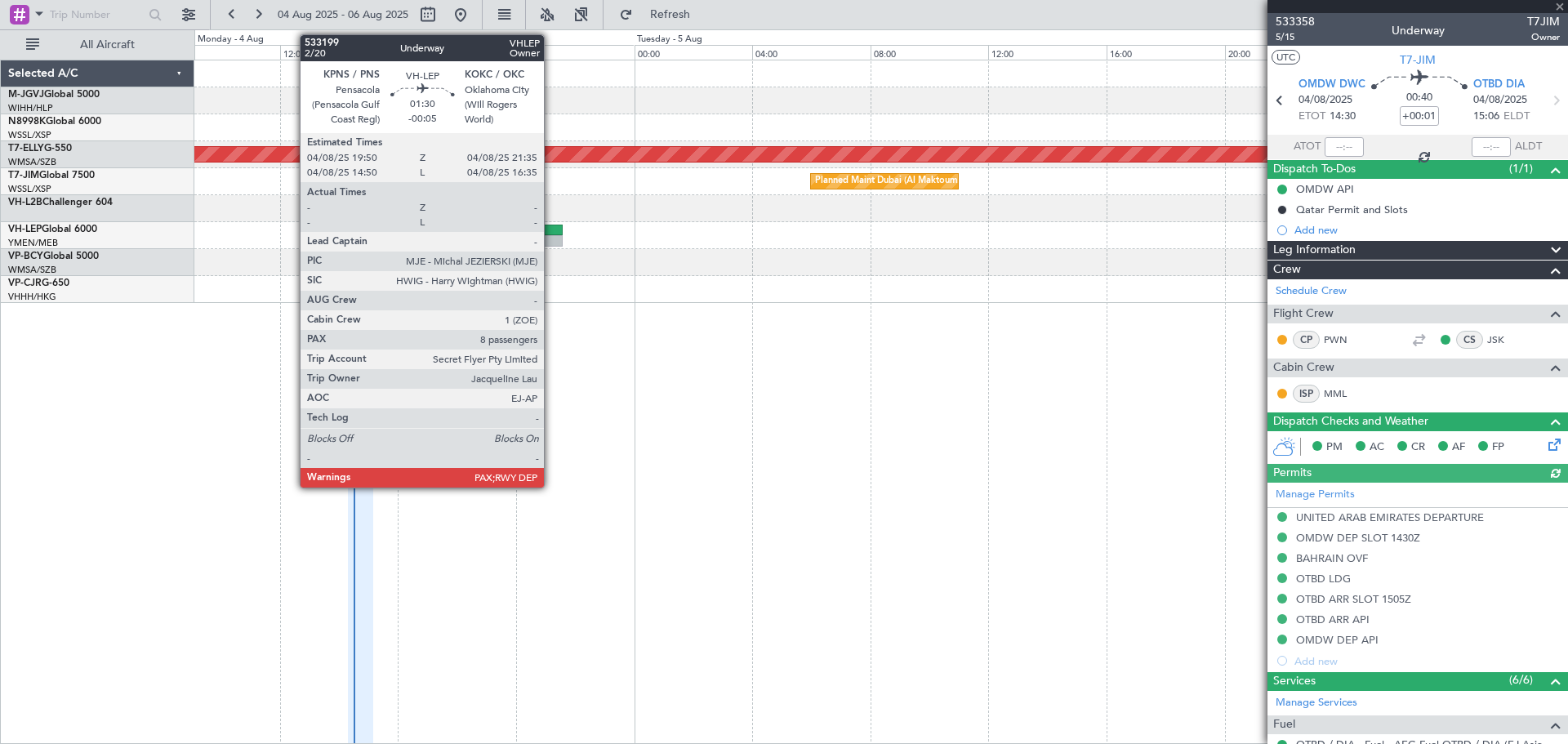 click 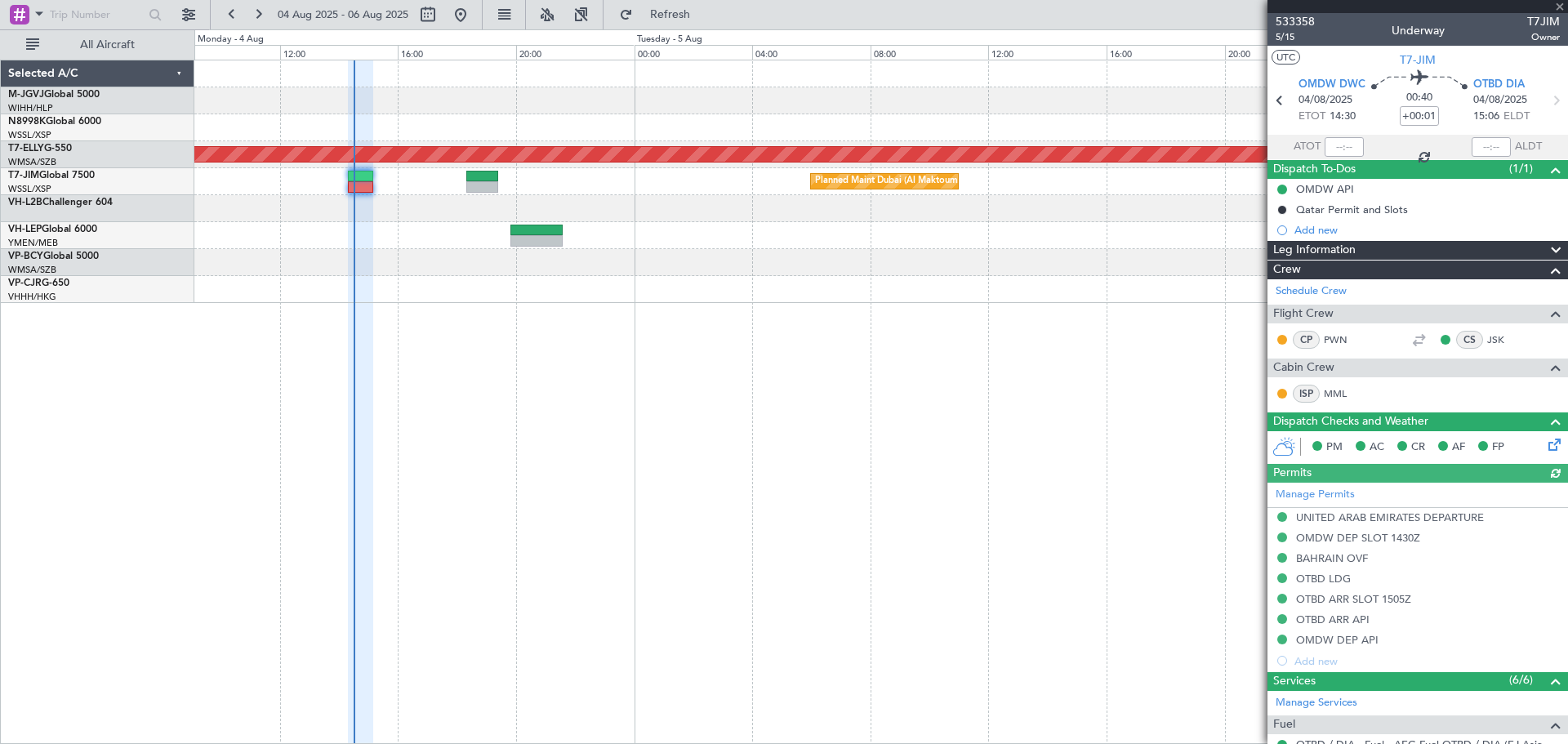 type on "-00:05" 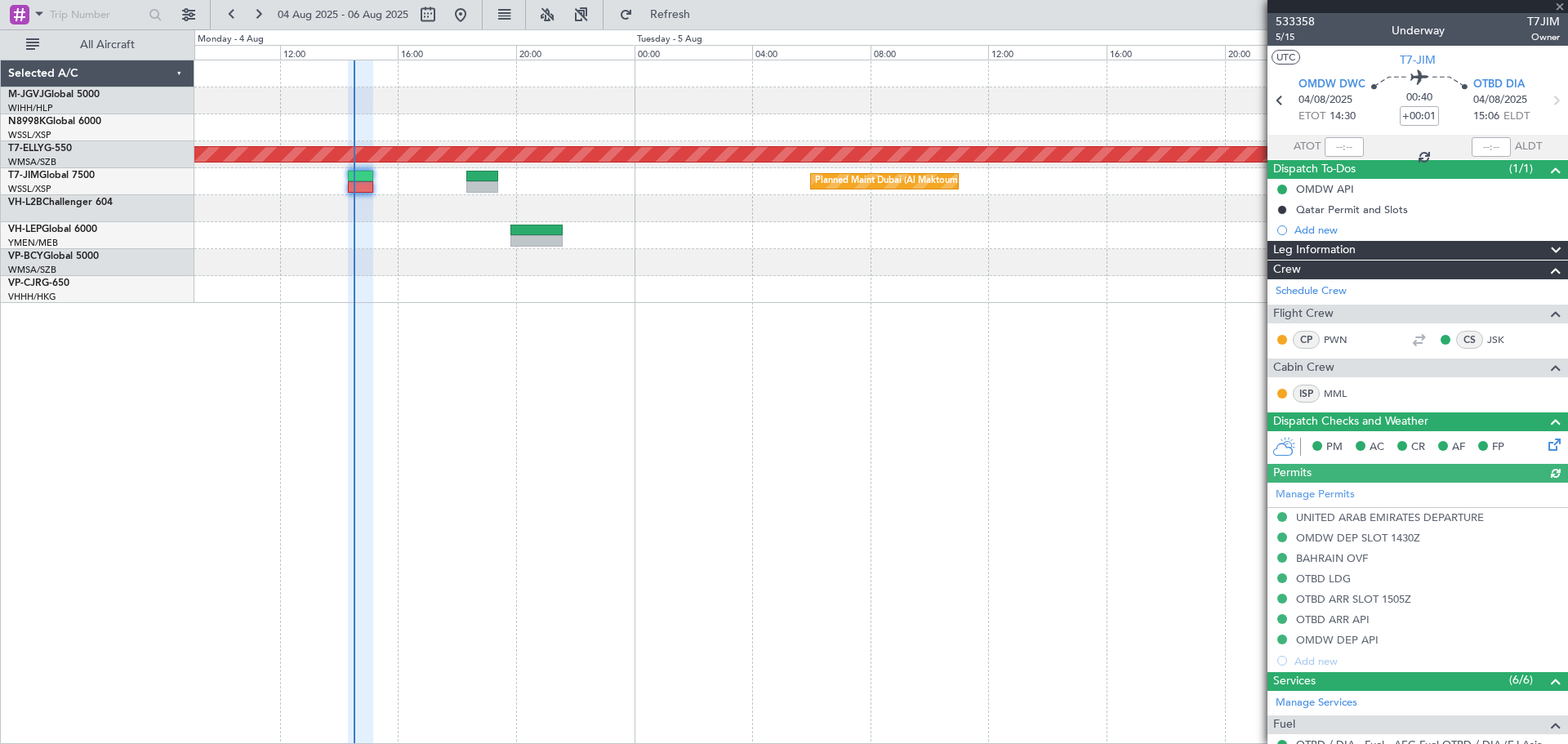 type 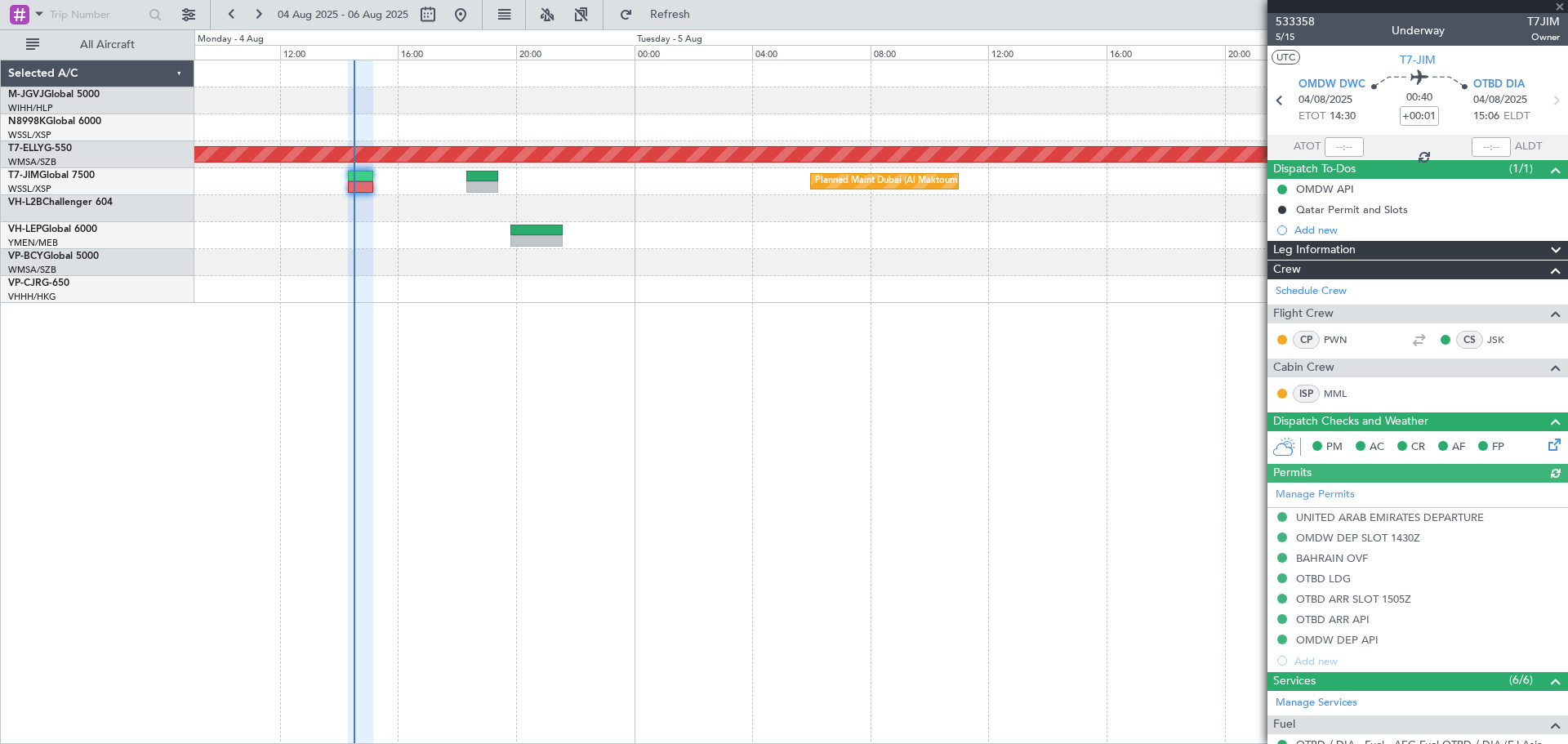 type on "8" 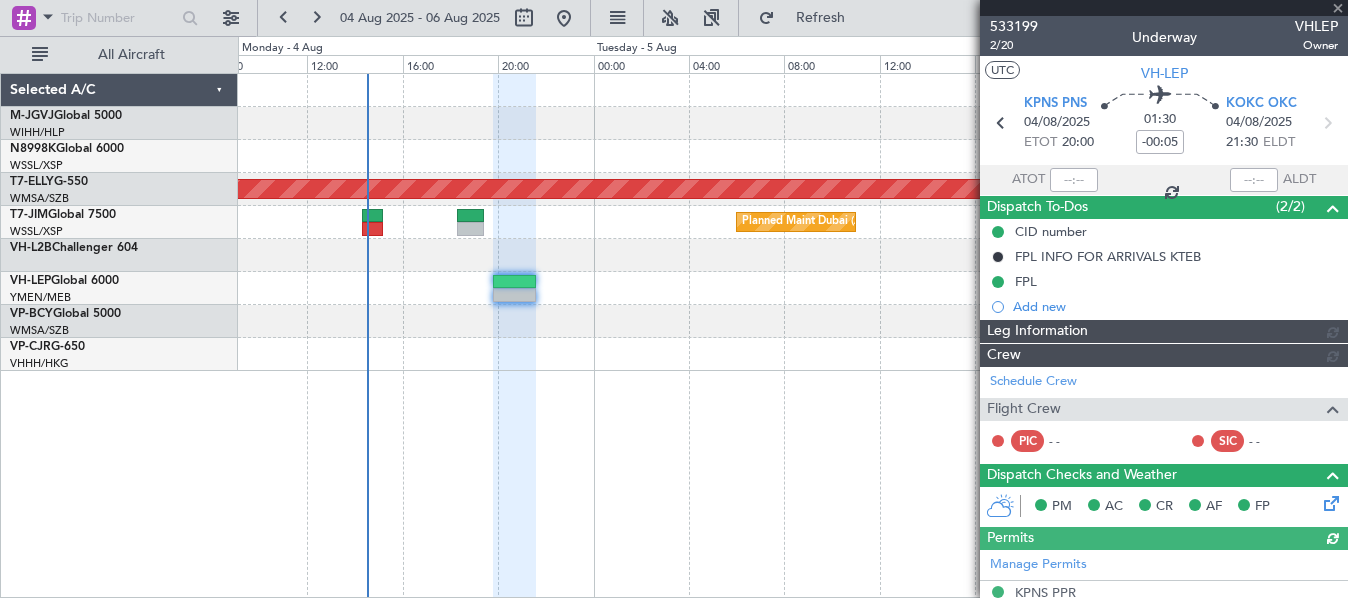 type on "Edmond Yuen (EYU)" 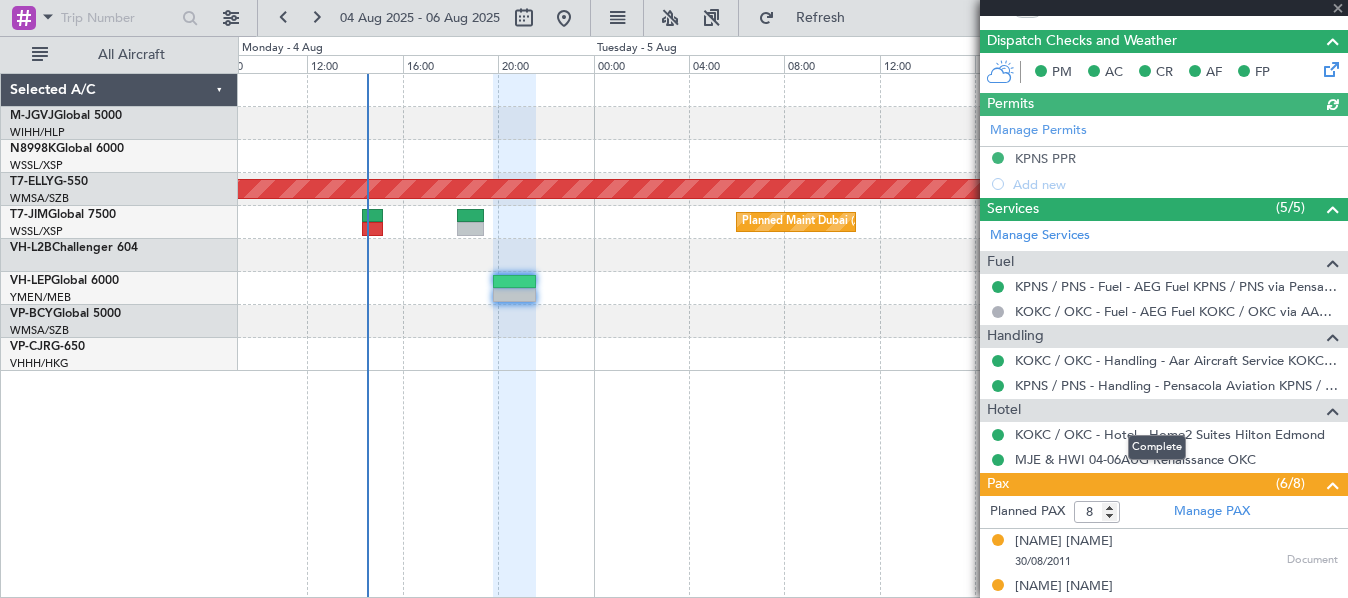 scroll, scrollTop: 667, scrollLeft: 0, axis: vertical 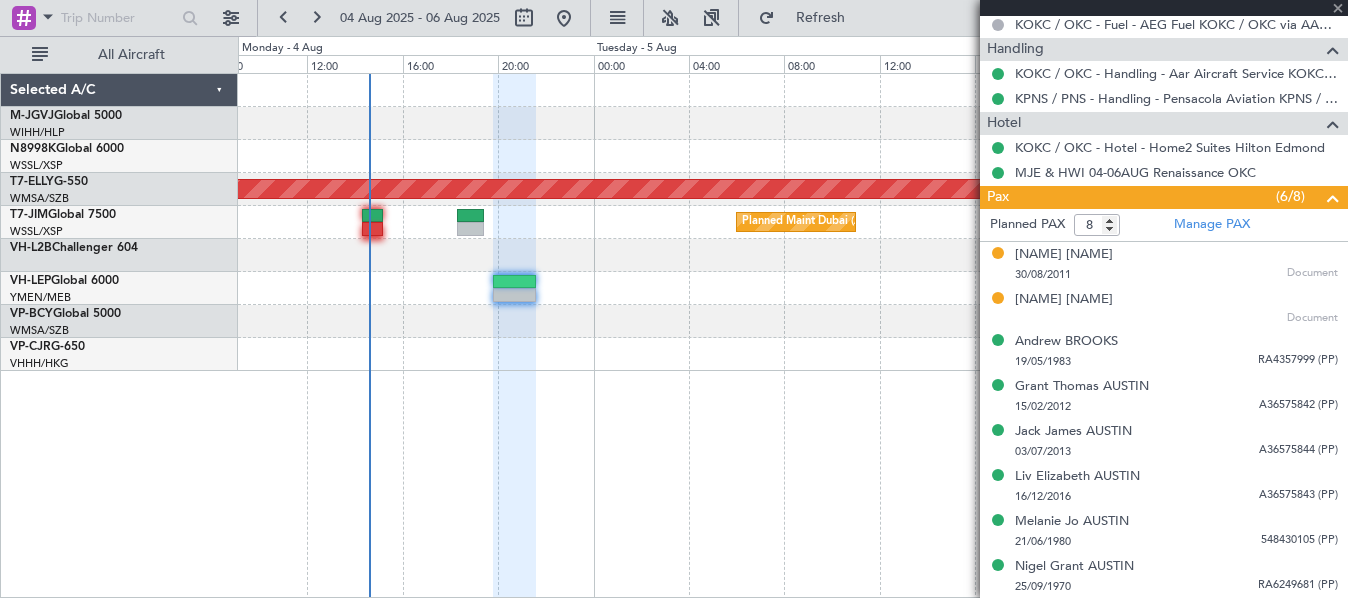 type on "Edmond Yuen (EYU)" 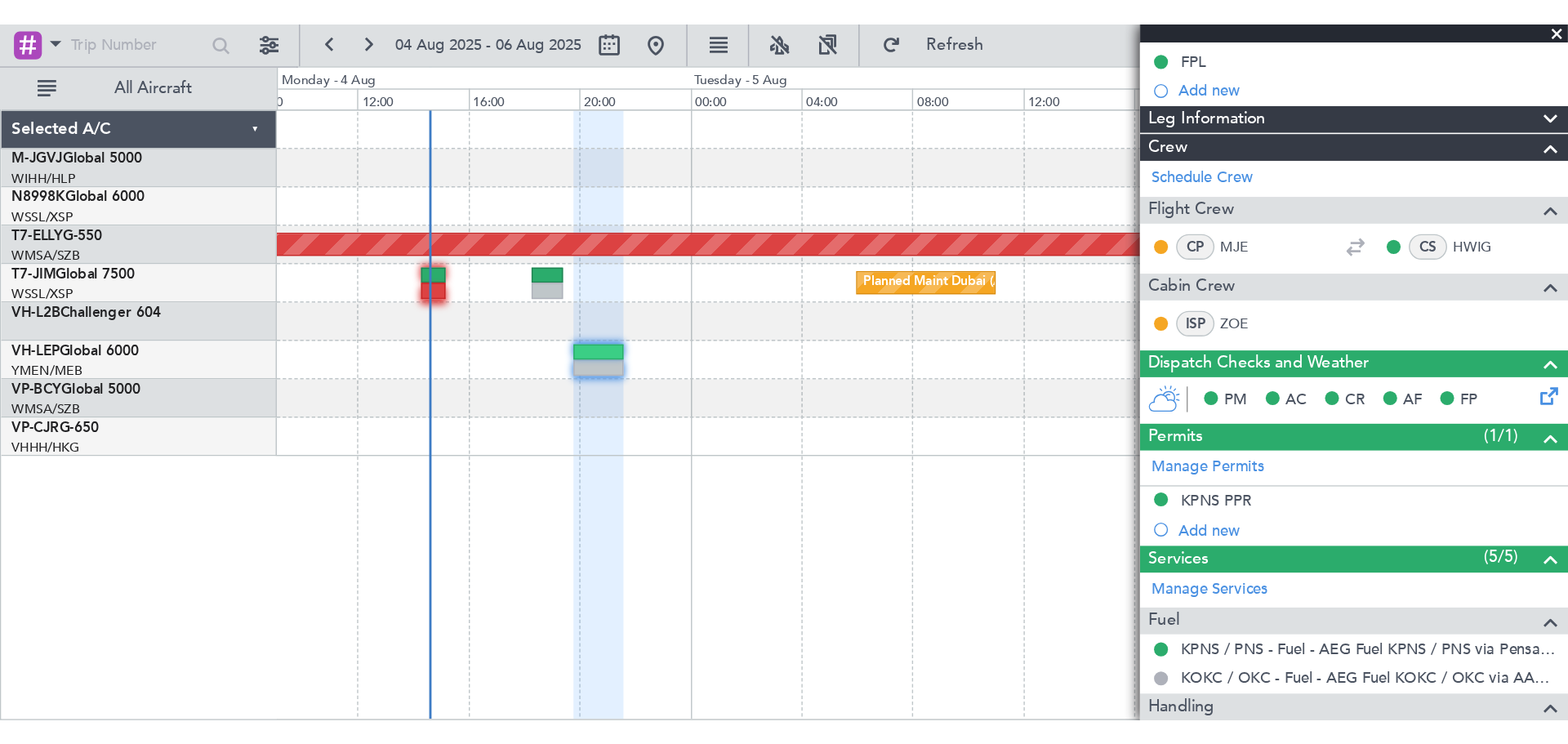 scroll, scrollTop: 0, scrollLeft: 0, axis: both 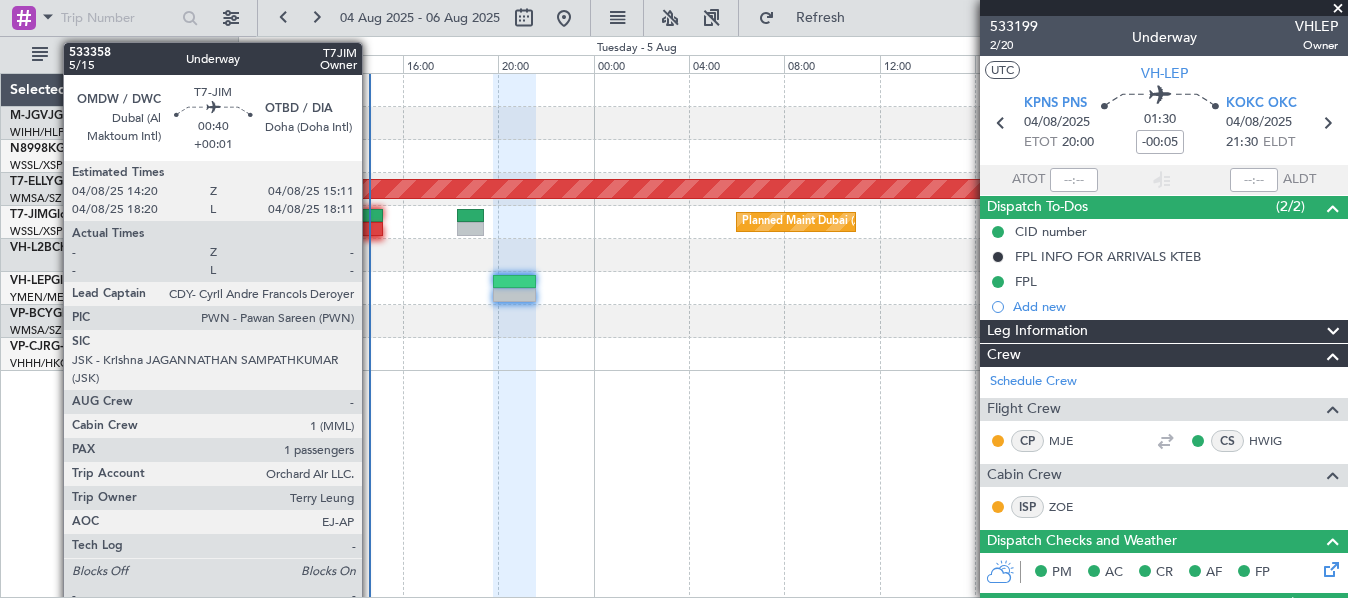 click 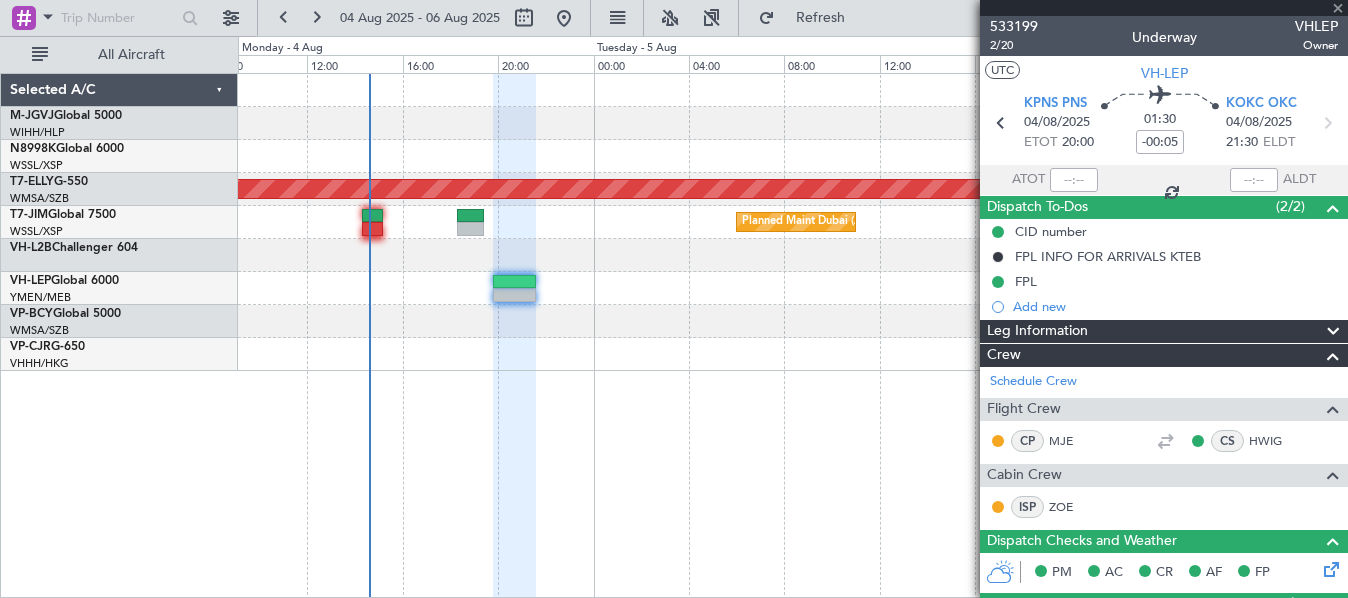 type on "+00:01" 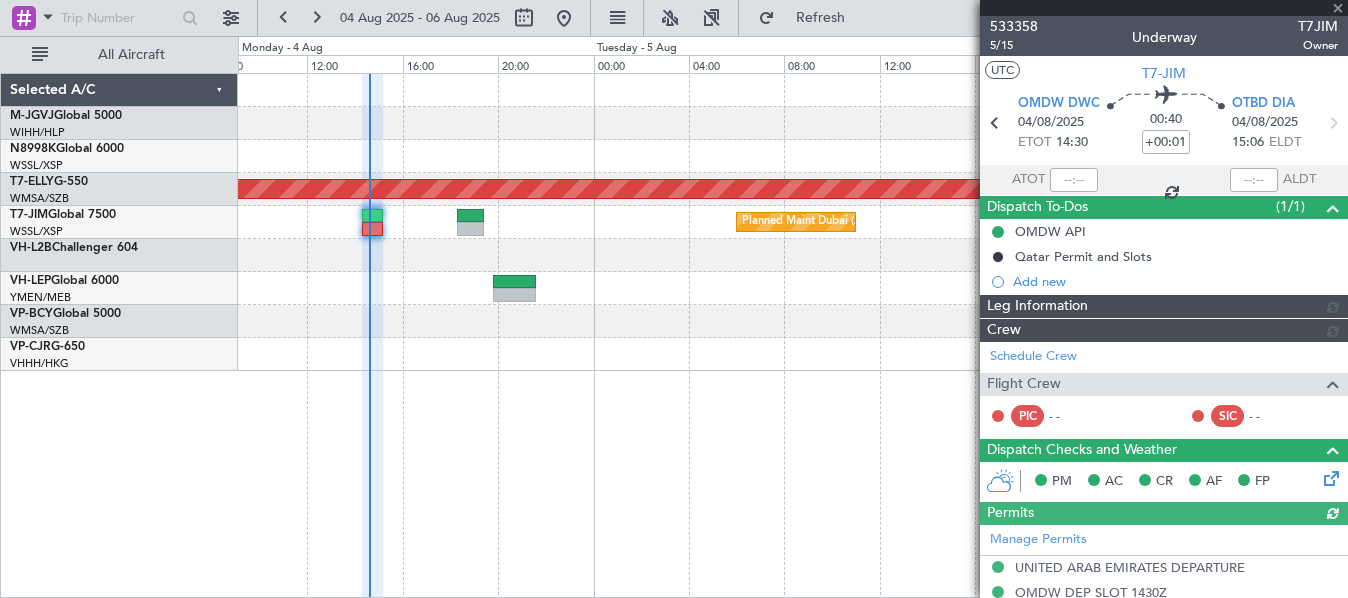type on "[NAME] (LEU)" 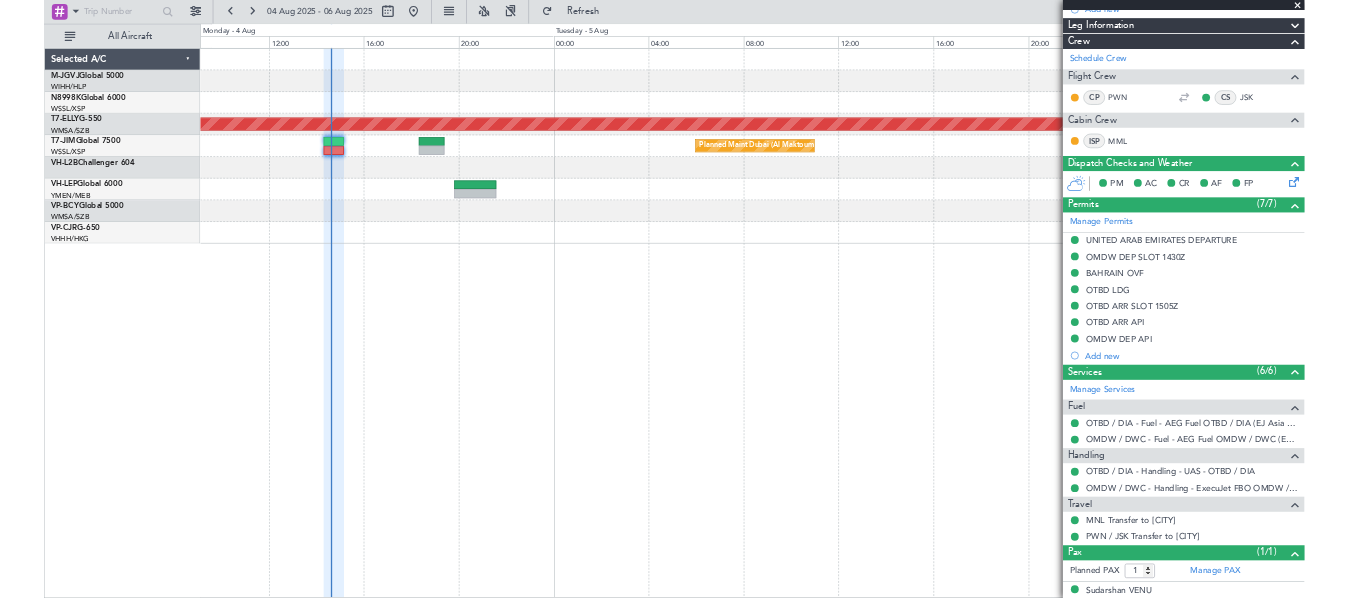 scroll, scrollTop: 287, scrollLeft: 0, axis: vertical 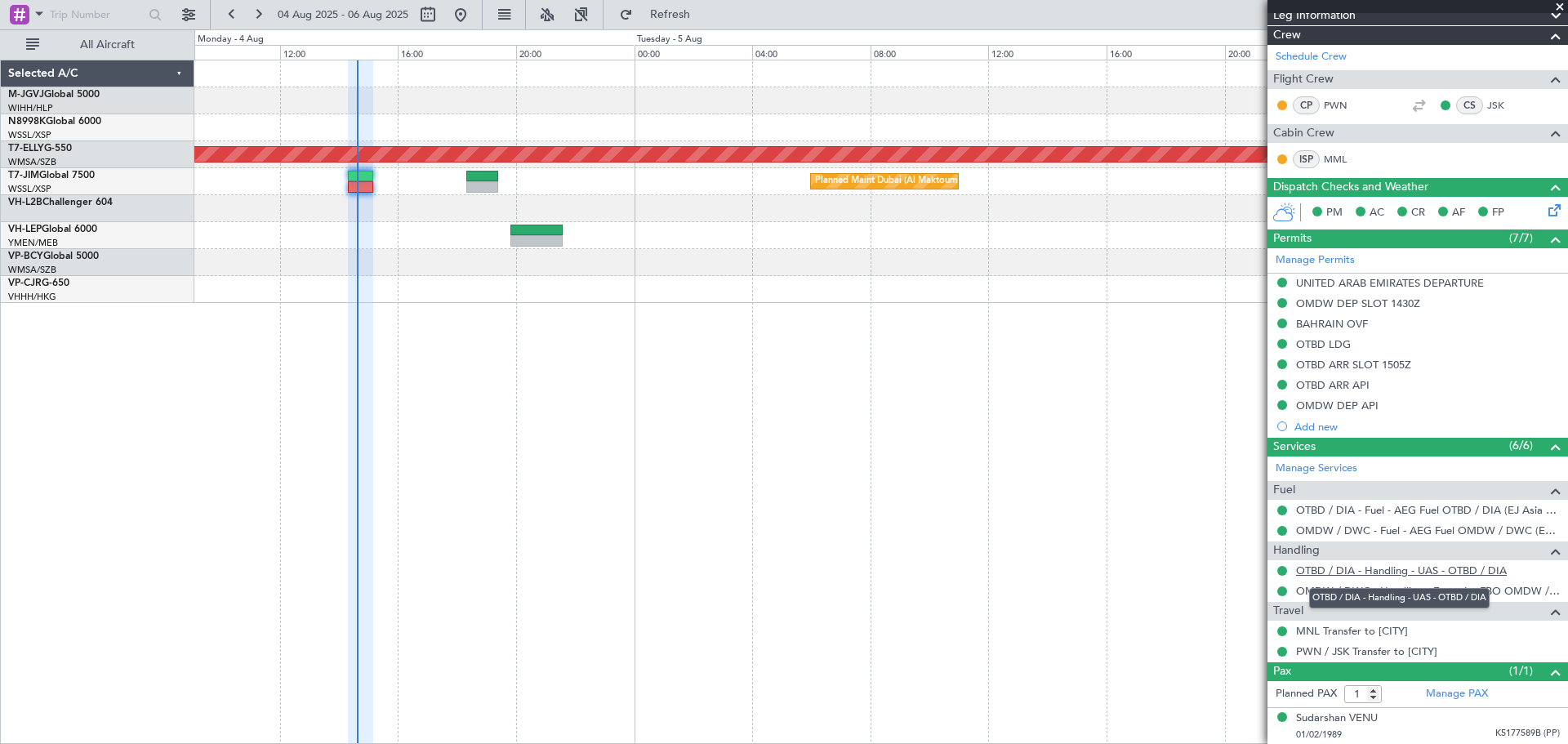 click on "OTBD / DIA - Handling - UAS - OTBD / DIA" at bounding box center [1401, 570] 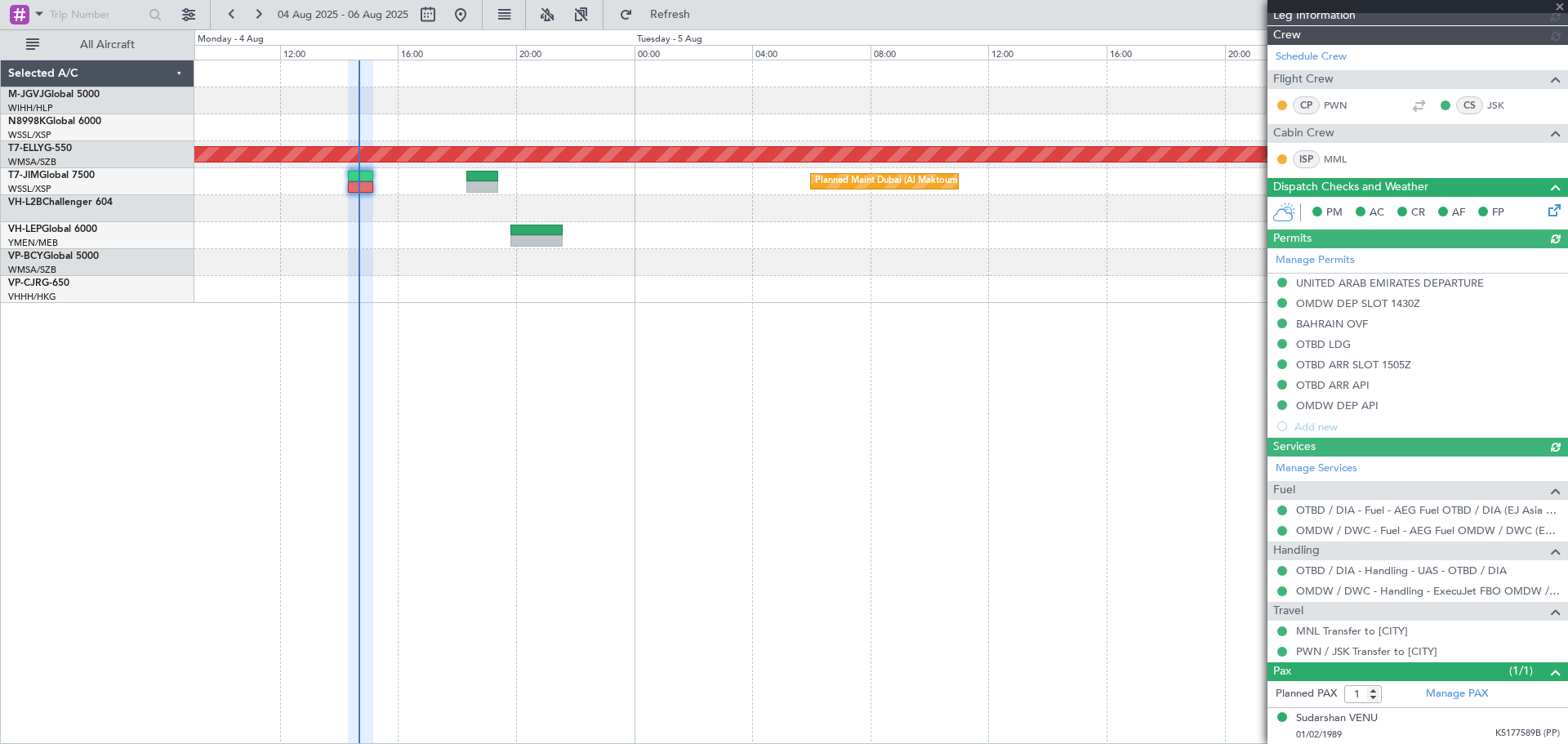 type on "[NAME] (LEU)" 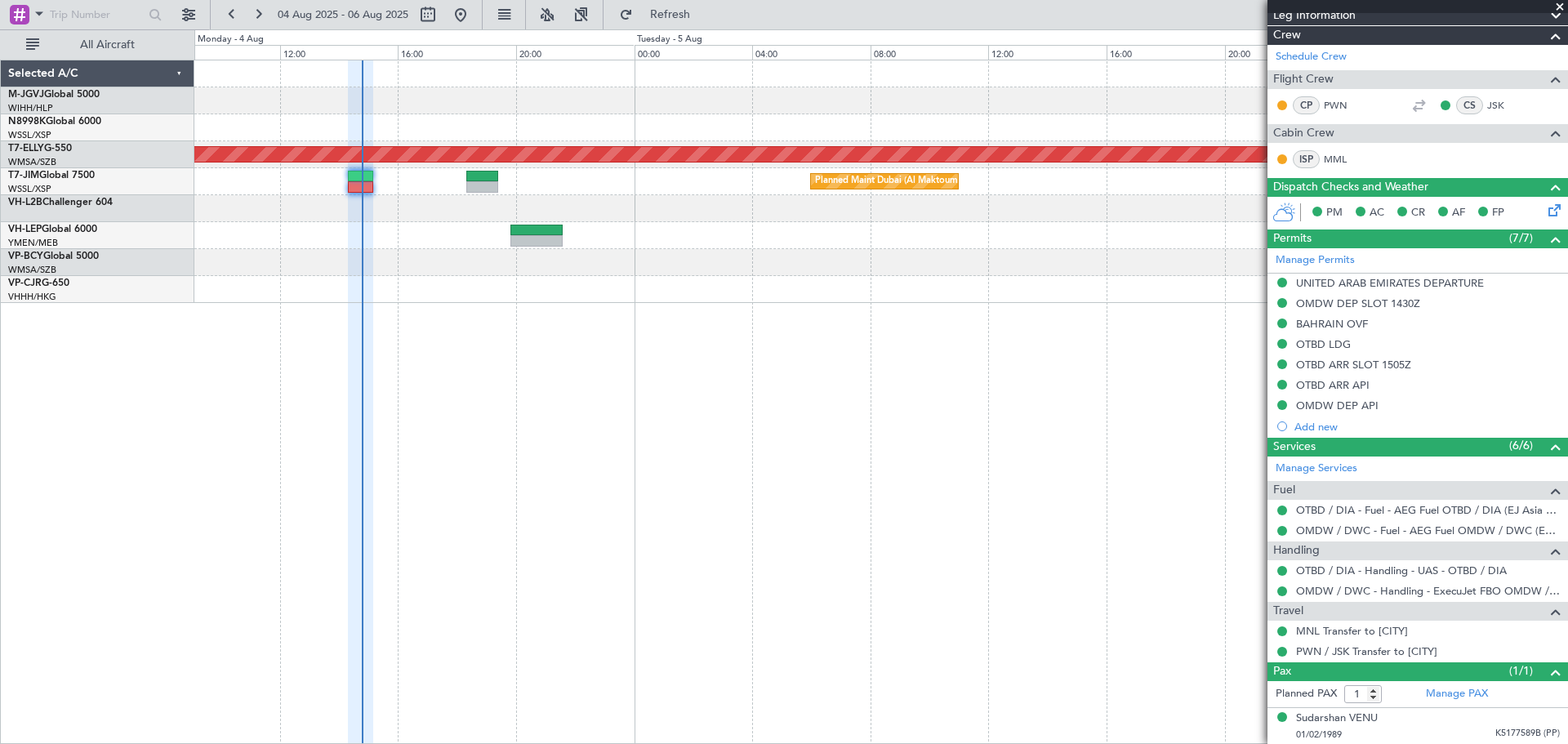 type on "[NAME] (LEU)" 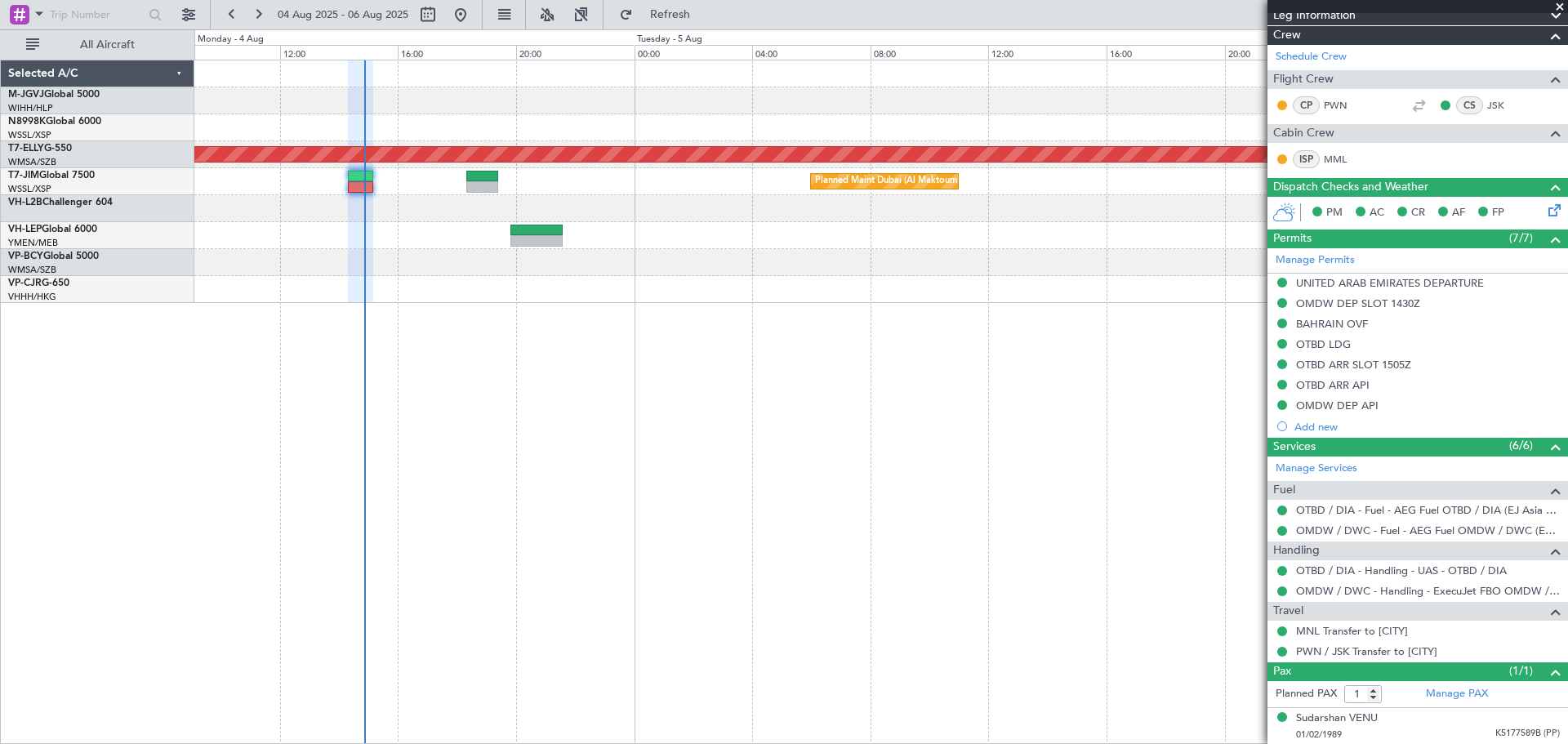 type on "[NAME] (LEU)" 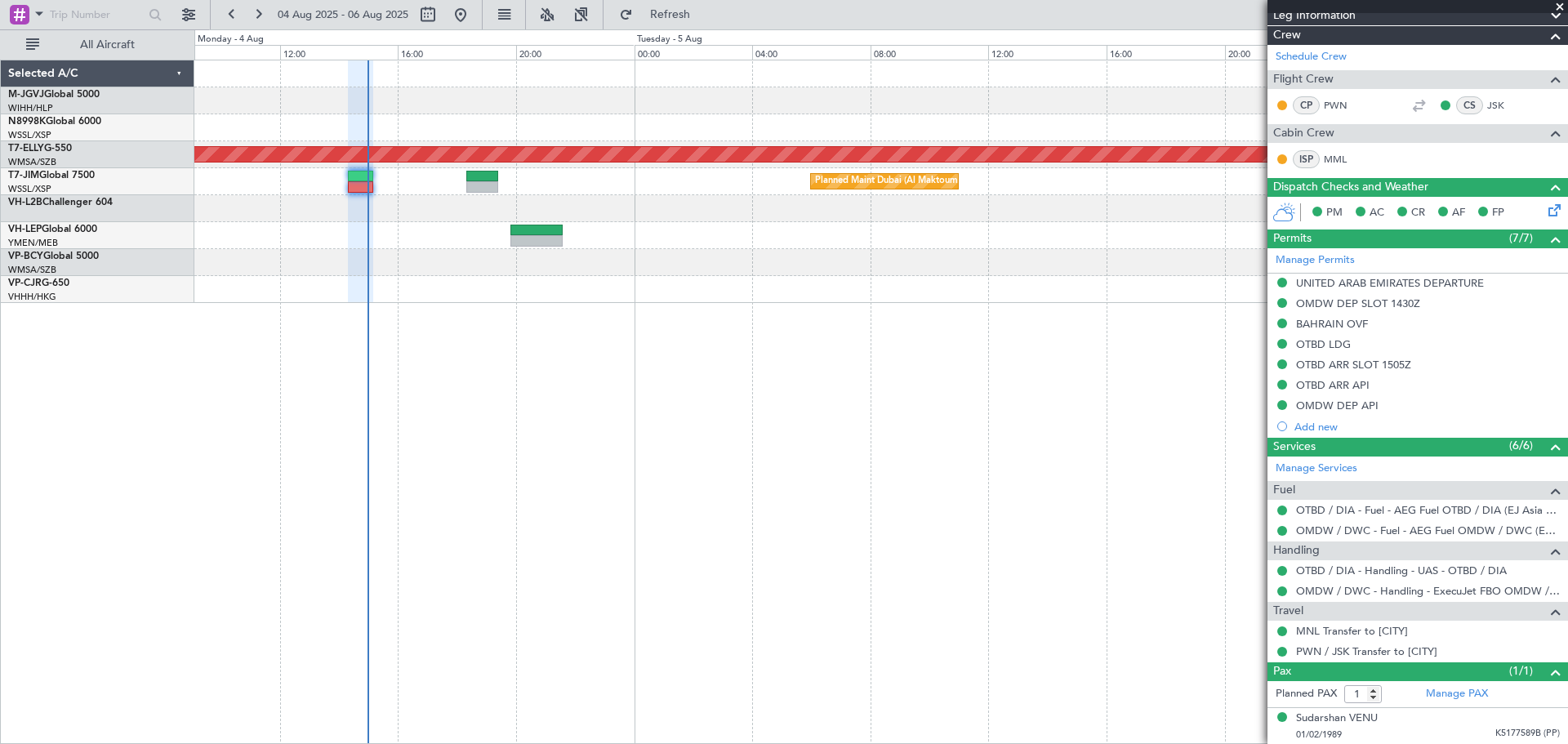 type on "[NAME] (LEU)" 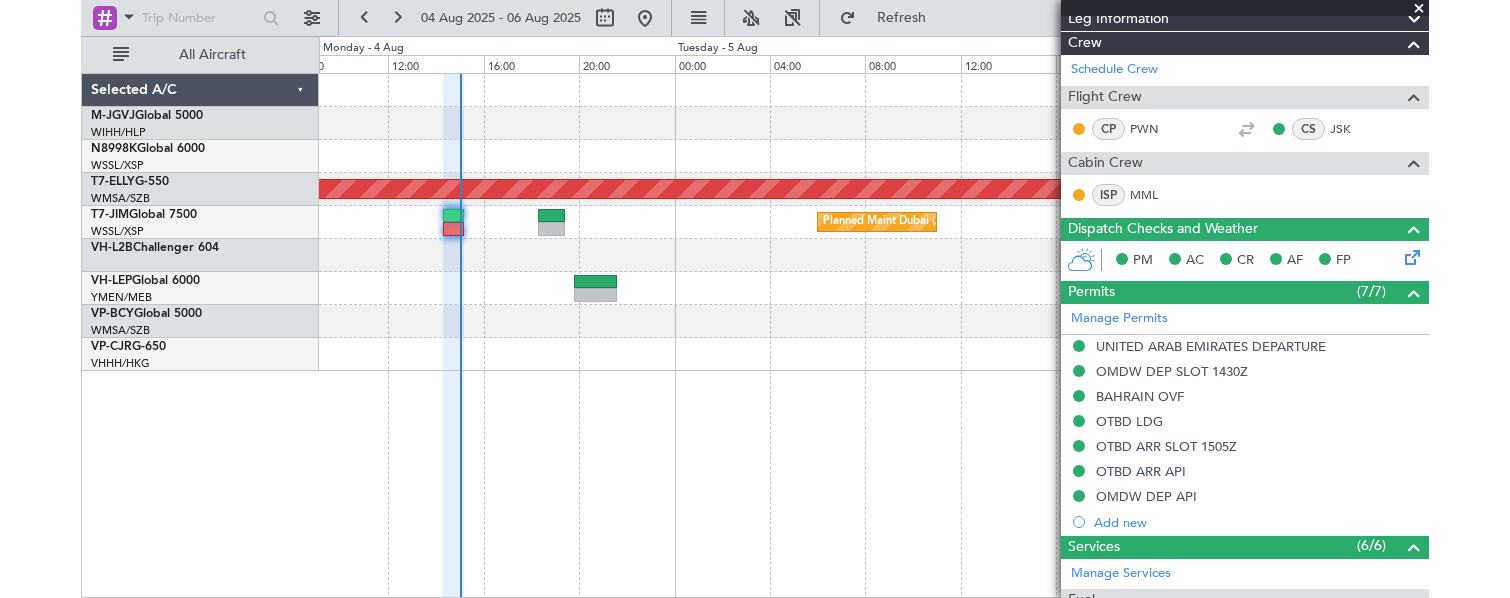 scroll, scrollTop: 0, scrollLeft: 0, axis: both 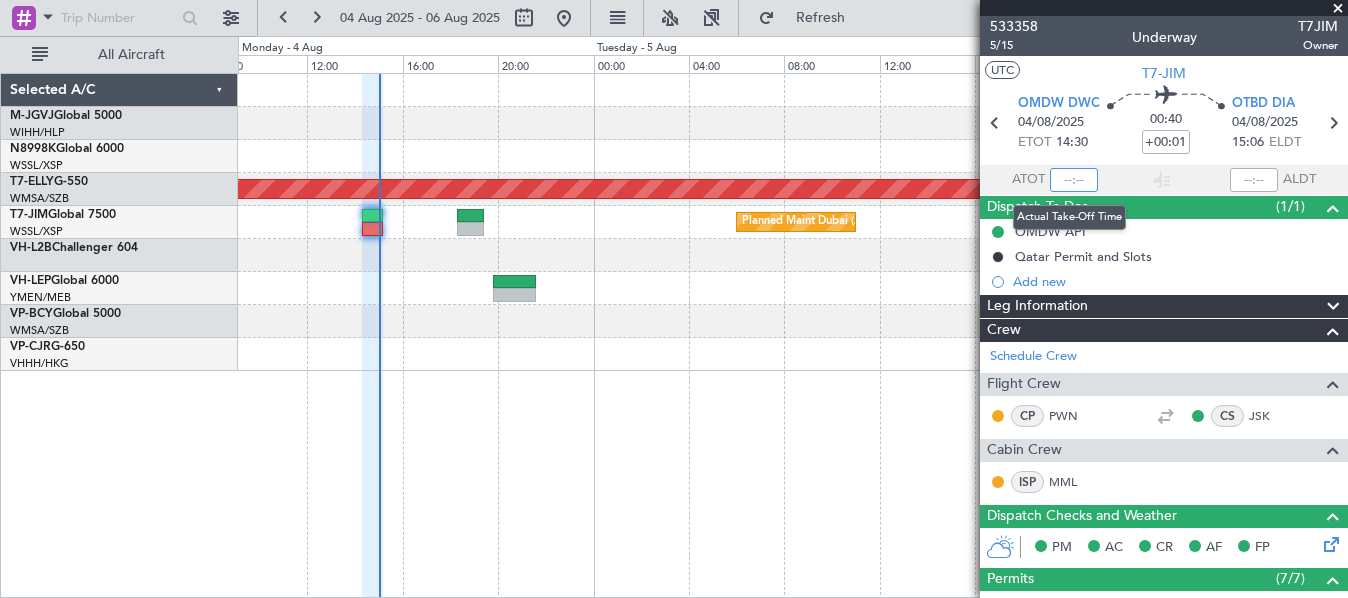 click at bounding box center [1074, 180] 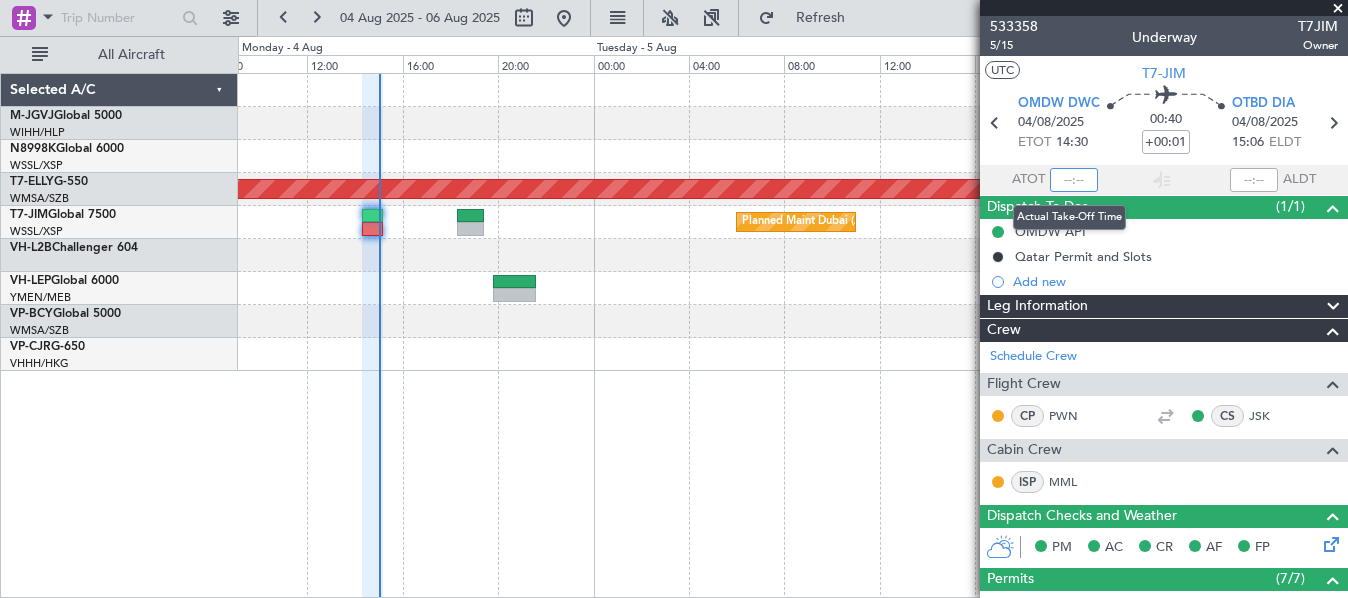 click at bounding box center [1074, 180] 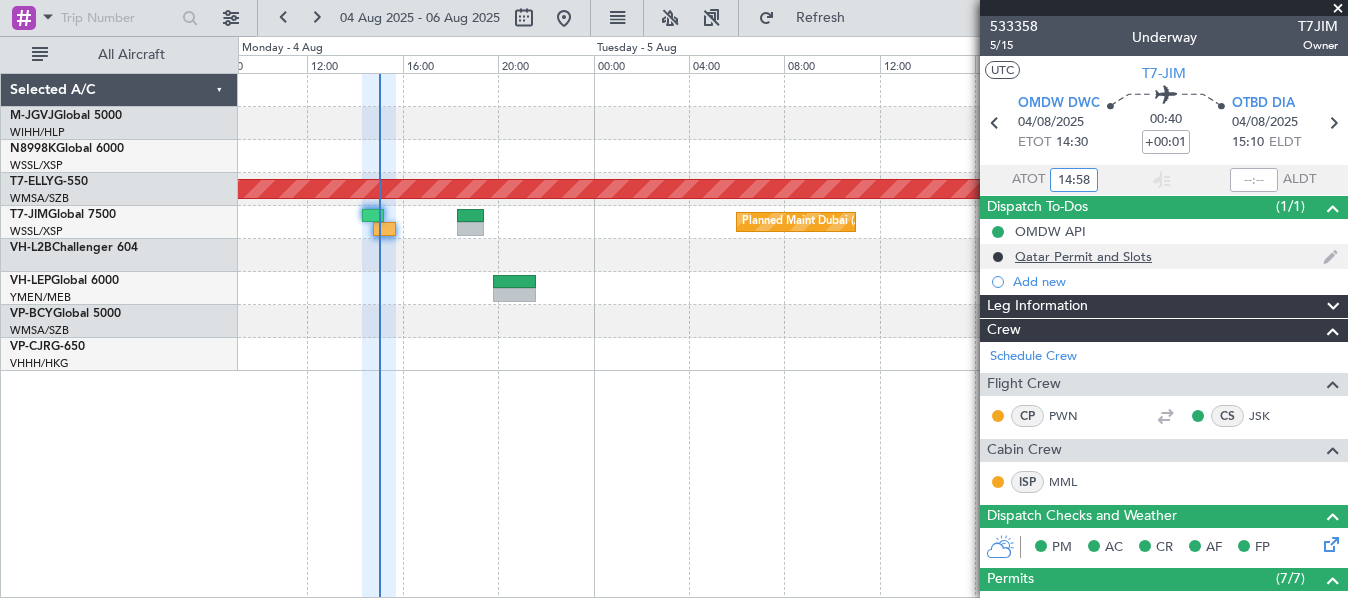 type on "14:58" 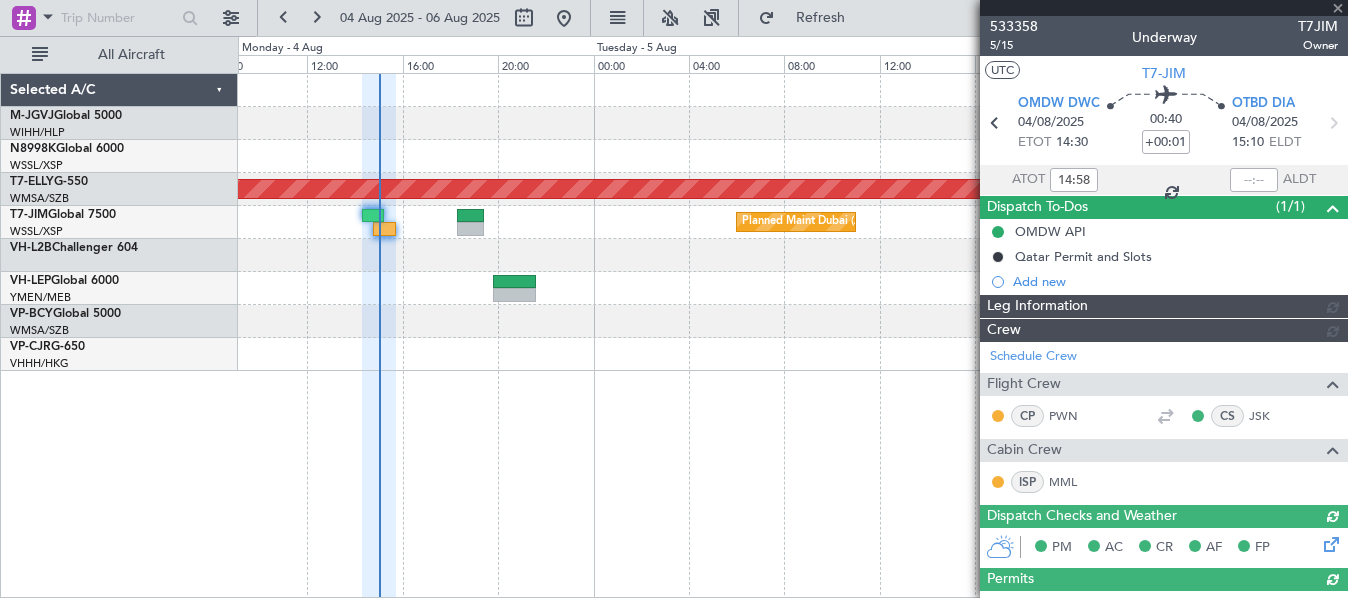 type on "[NAME] (LEU)" 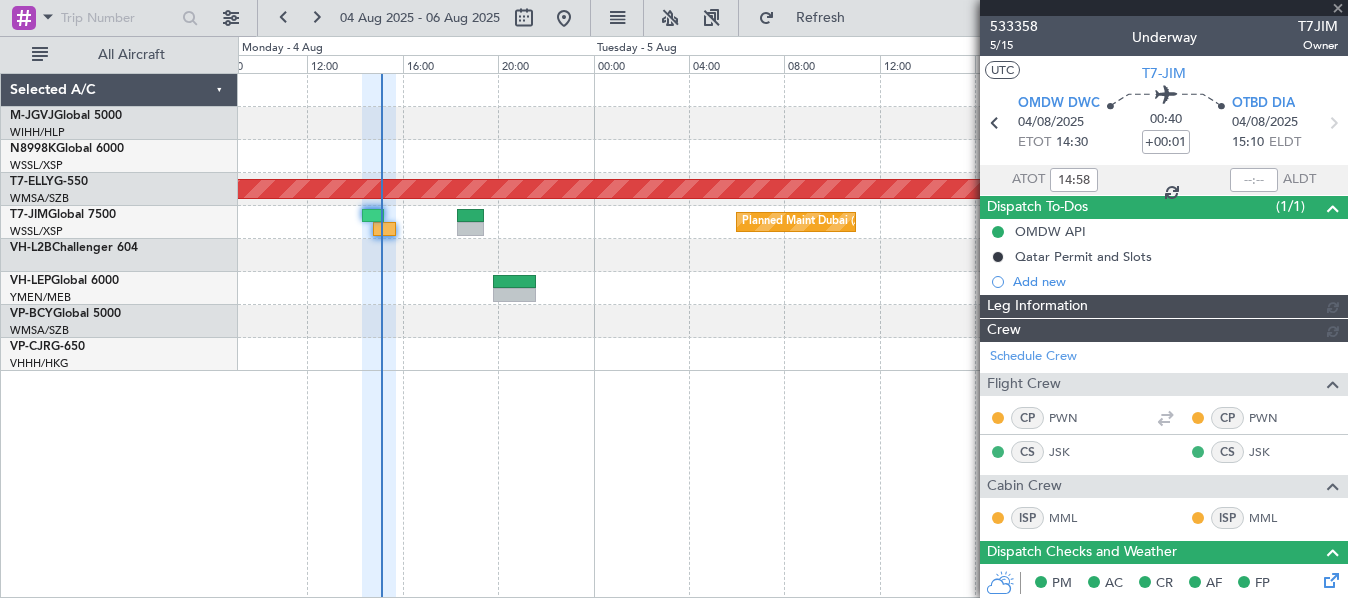 type on "[NAME] (LEU)" 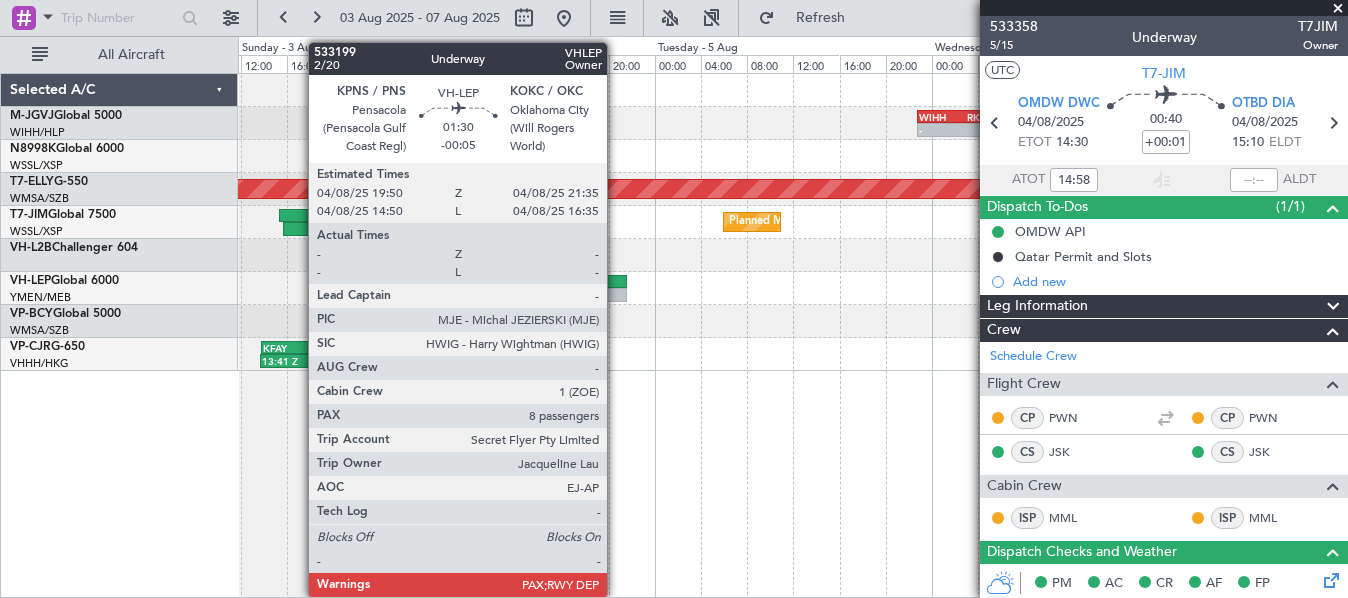 click 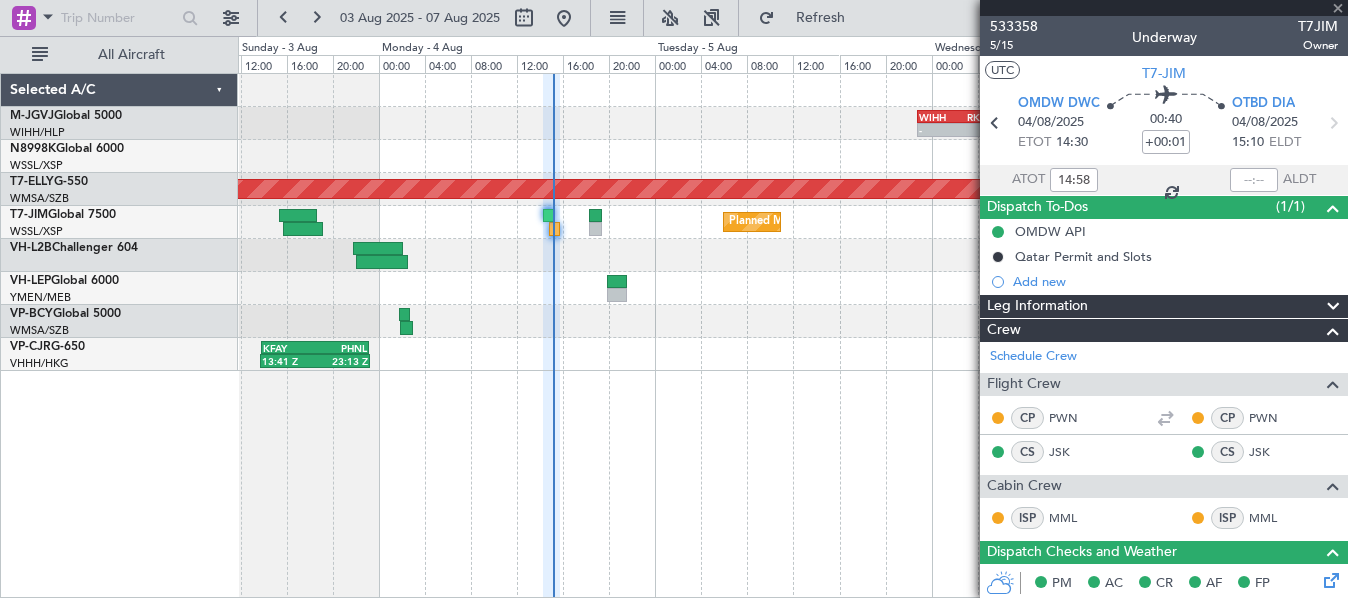 type on "-00:05" 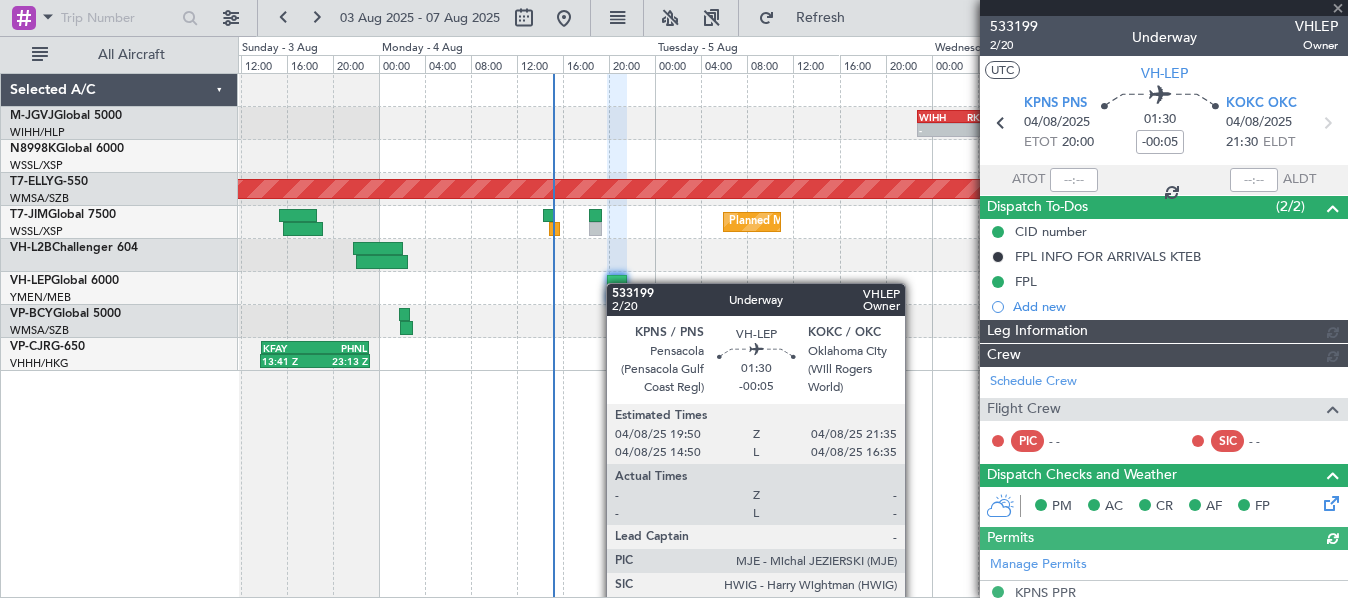 type on "Edmond Yuen (EYU)" 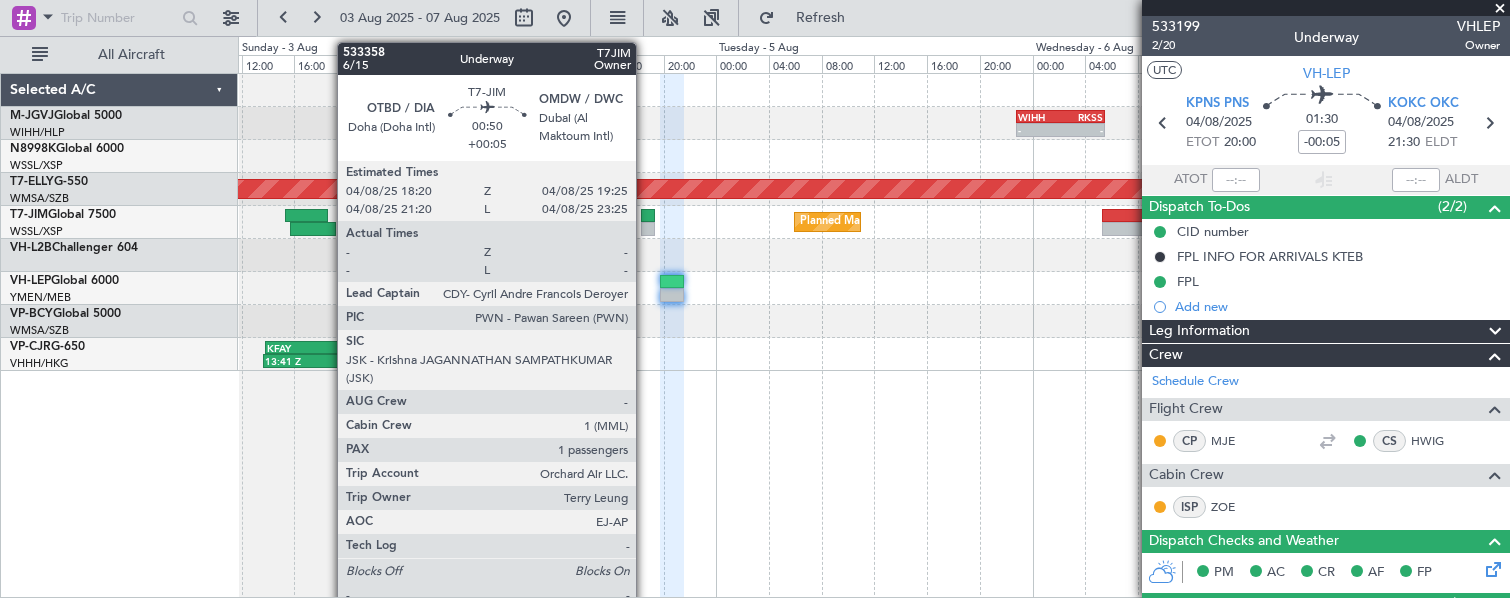 click 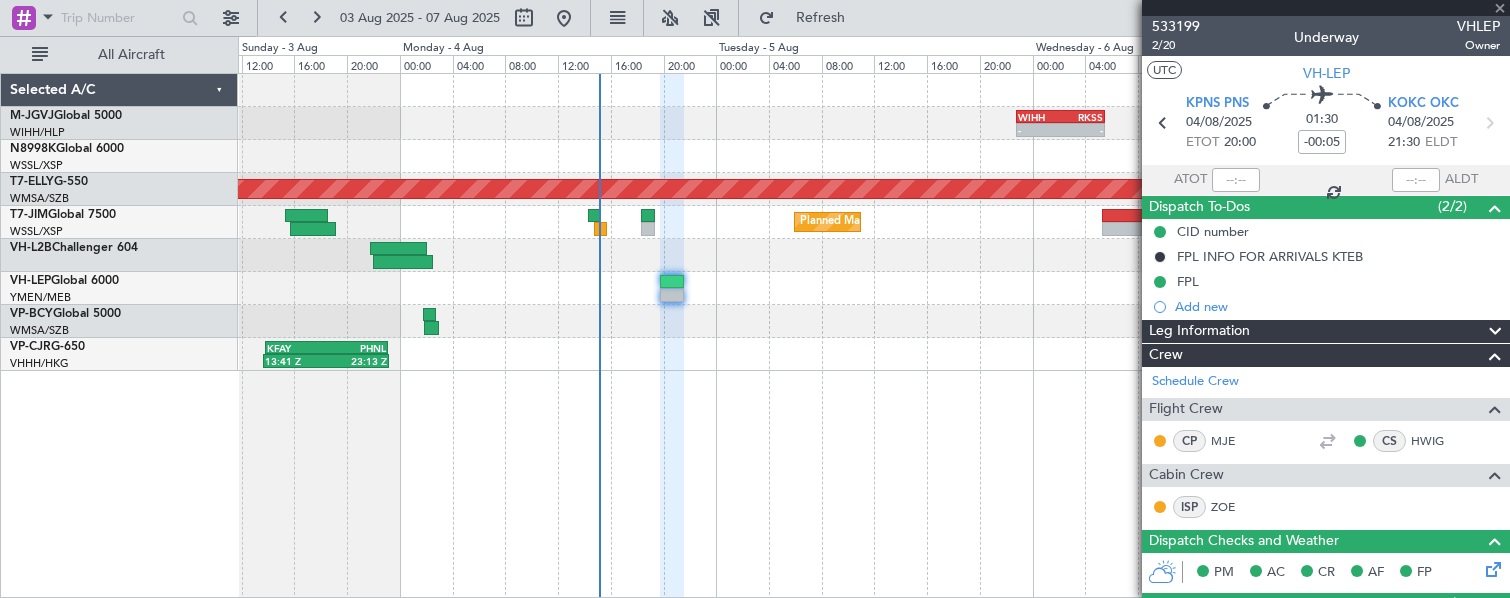 type on "+00:05" 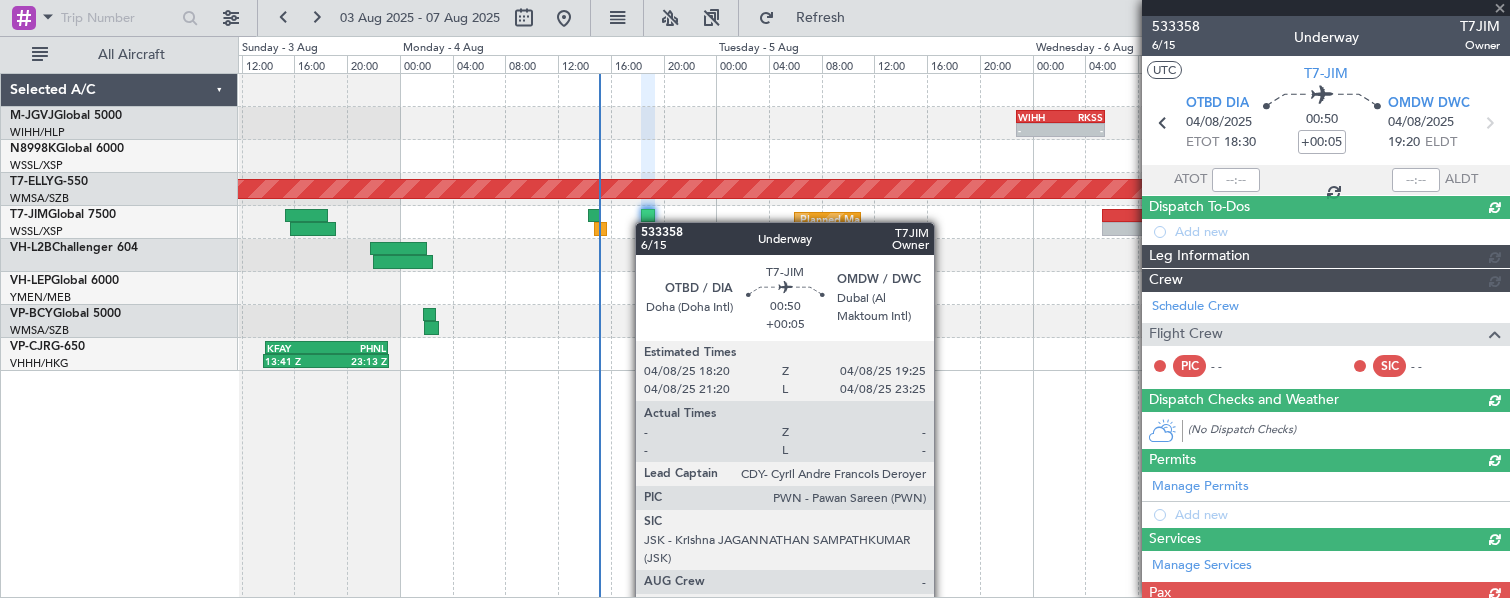 type on "[NAME] (LEU)" 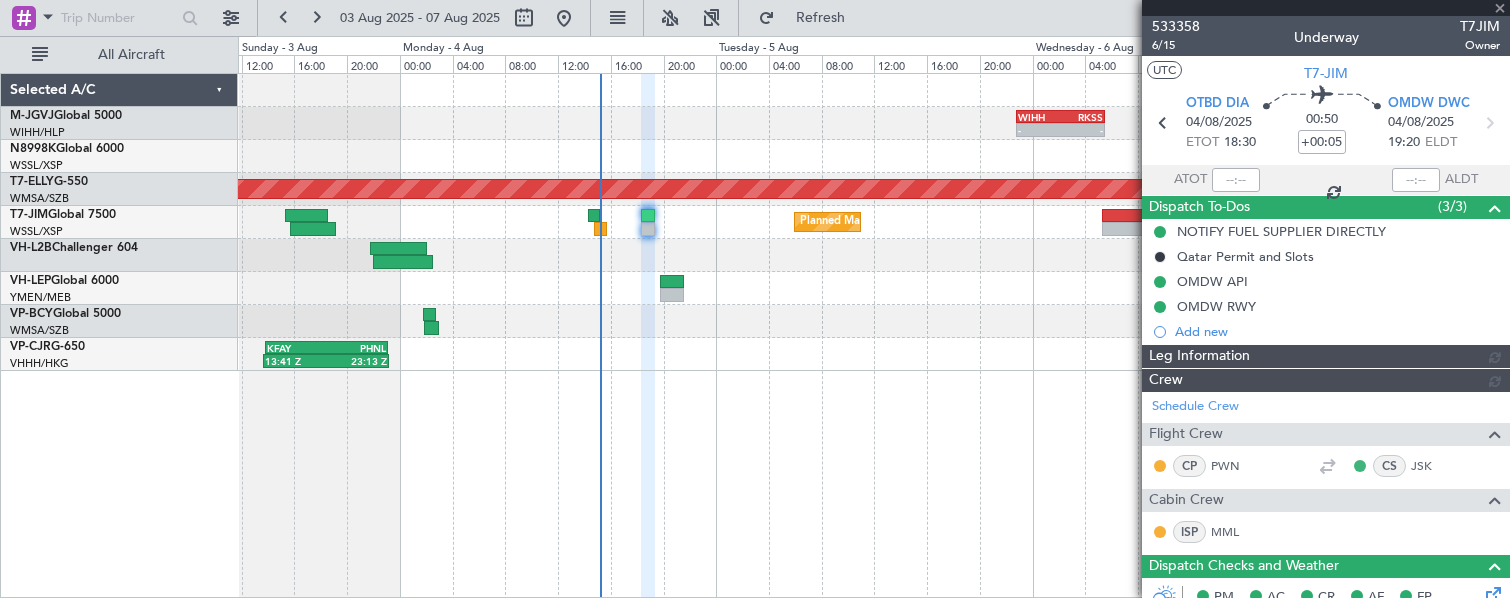 type on "[NAME] (LEU)" 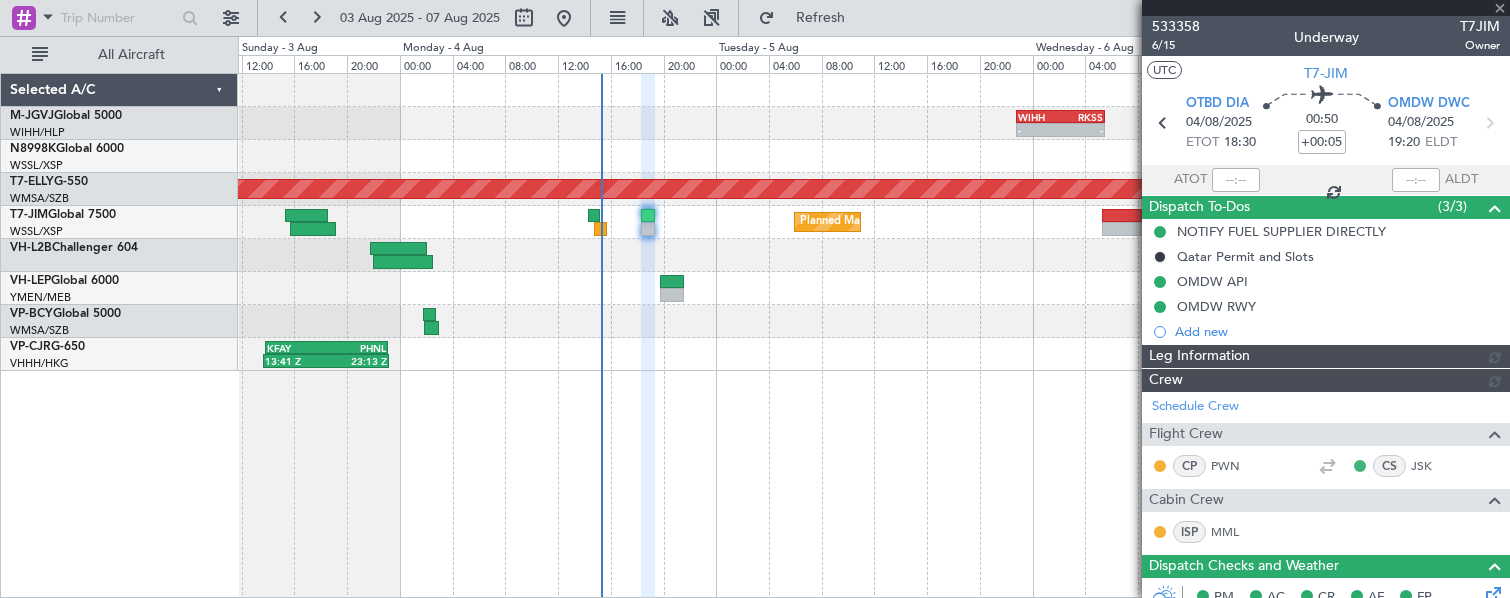 type on "[NAME] (LEU)" 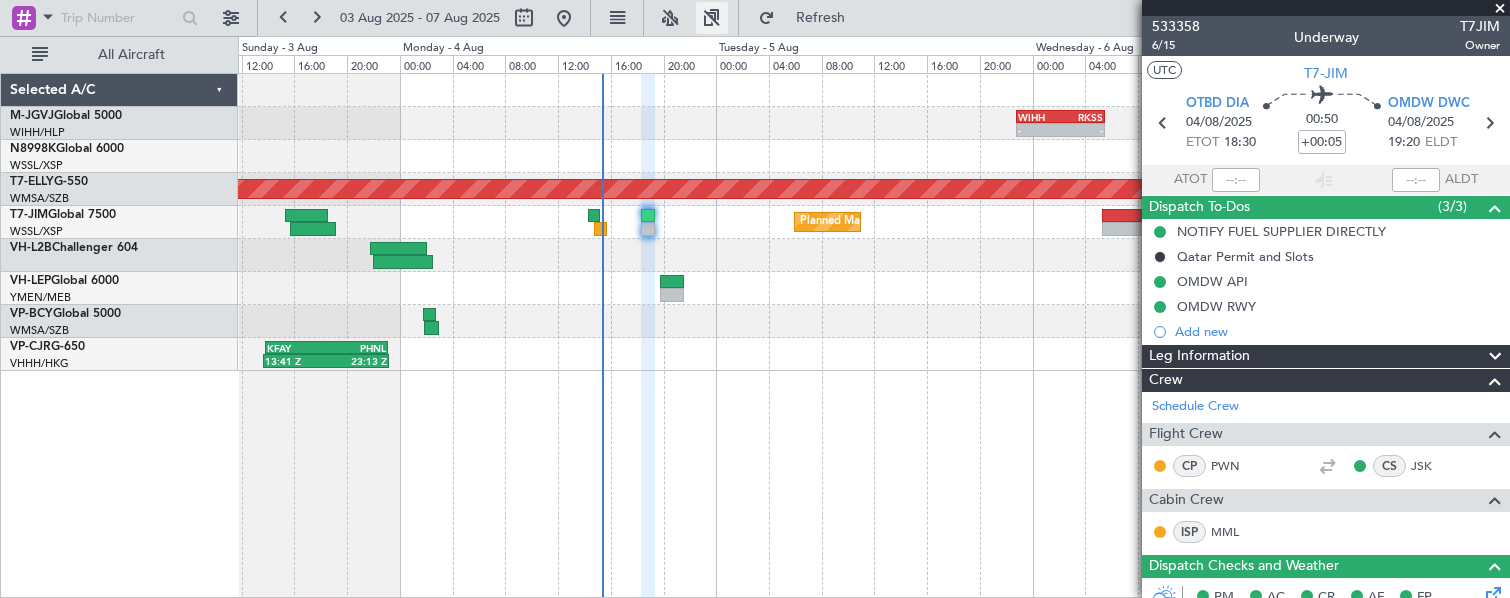 type on "[NAME] (LEU)" 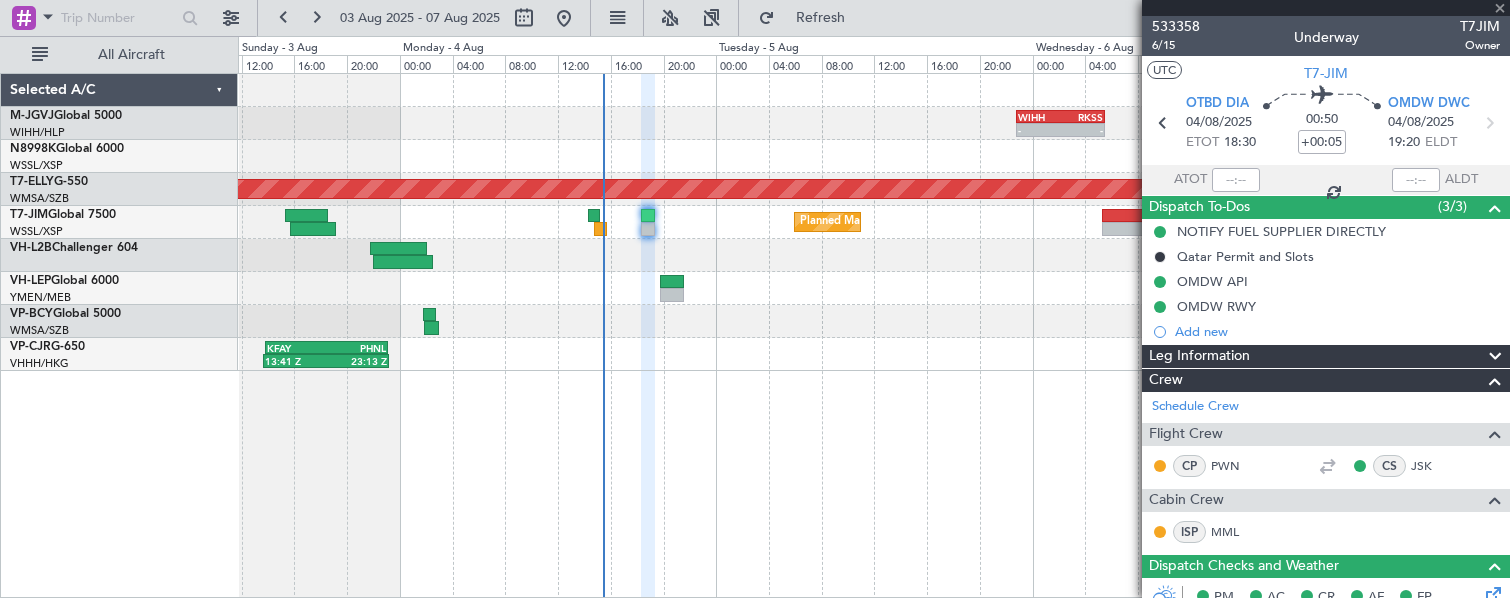 type on "[NAME] (LEU)" 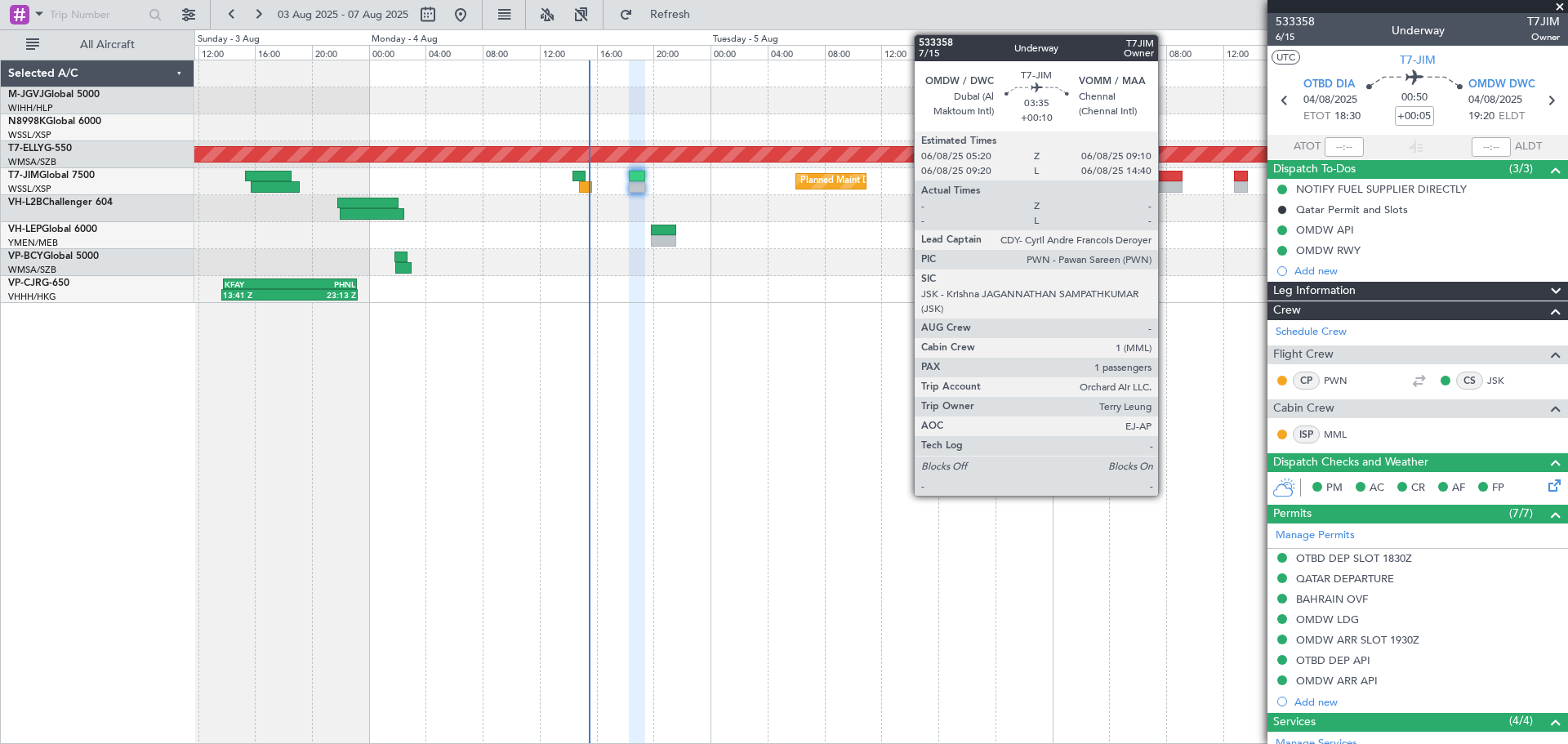 click 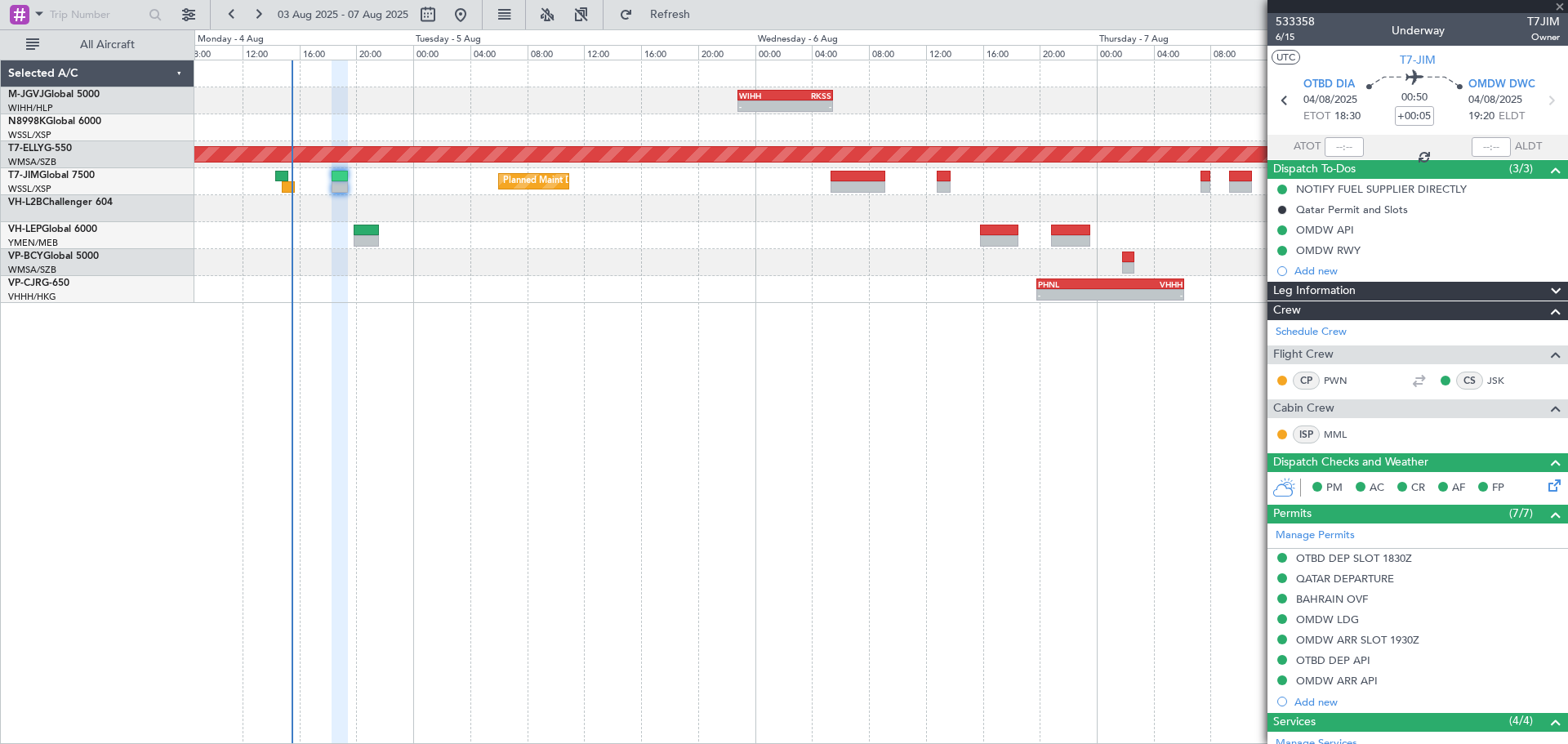 click on "-
-
WIHH
22:50 Z
RKSS
05:30 Z
RKSS
03:50 Z
WIHH
10:10 Z
-
-
AOG Maint Granada (Federico Garcia Lorca)
Planned Maint Dubai (Al Maktoum Intl)
-
-
PHNL
19:50 Z
VHHH
06:10 Z
Planned Maint Hong Kong (Hong Kong Intl)
KFAY
13:50 Z
PHNL
23:10 Z
13:41 Z
23:13 Z" 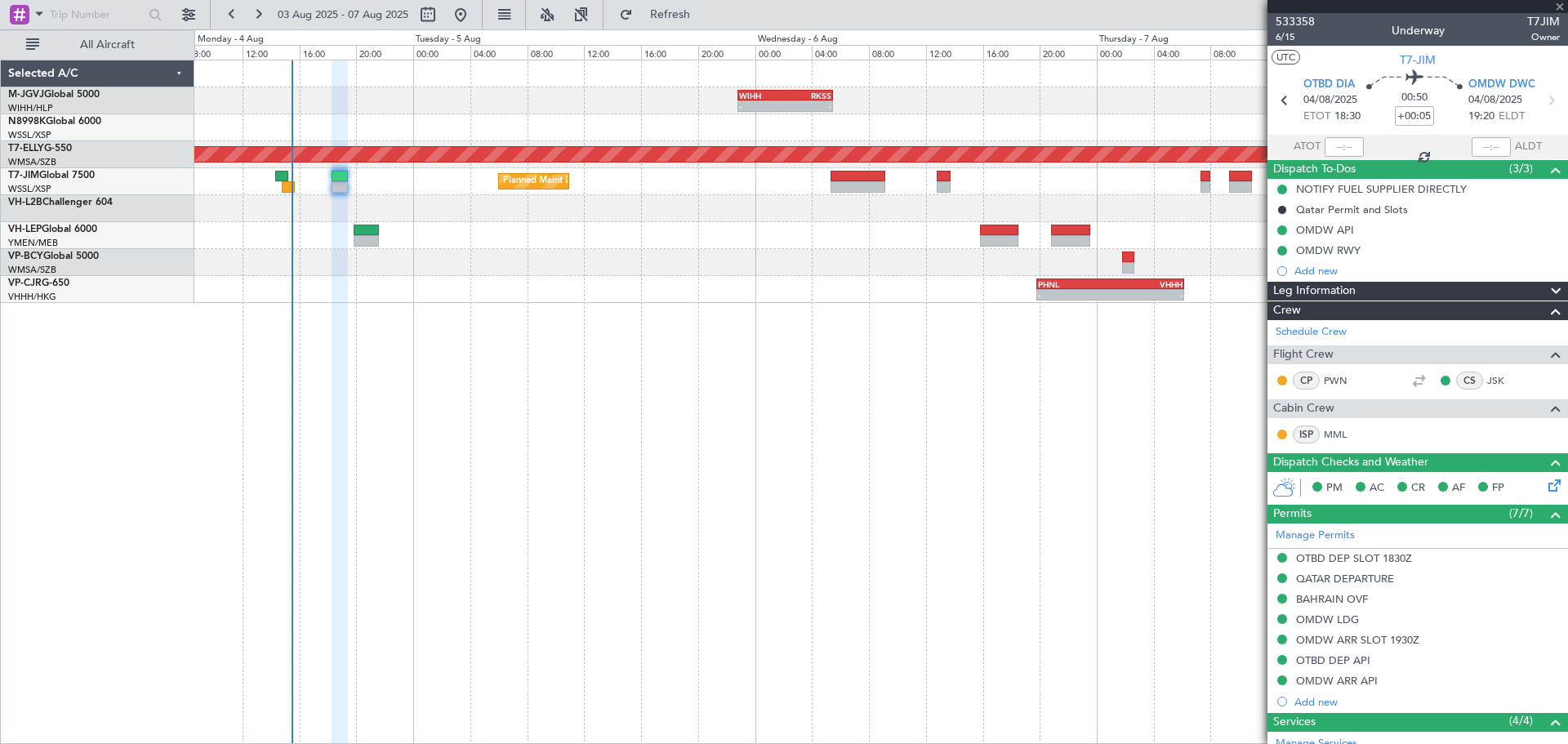 type on "+00:10" 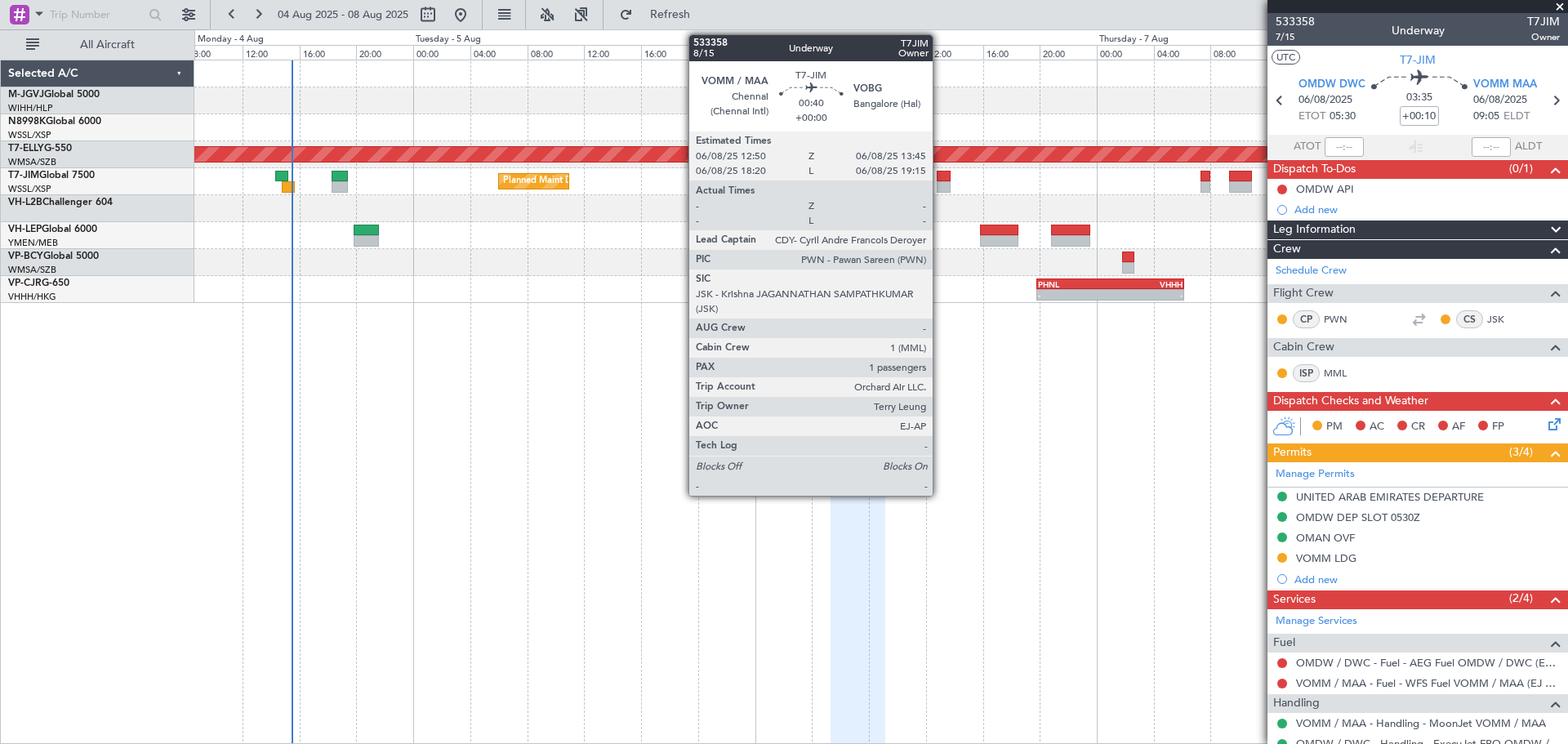 click 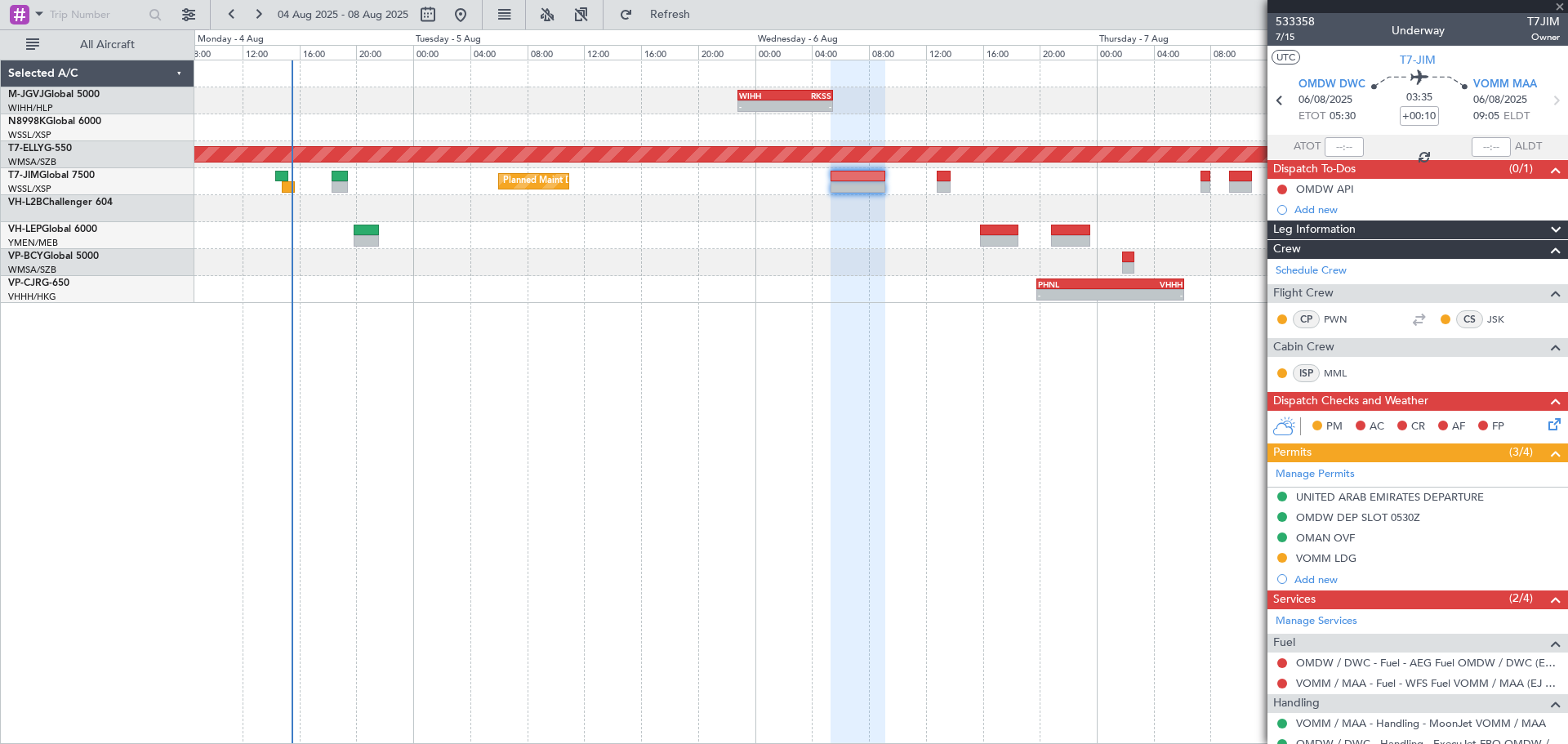 type 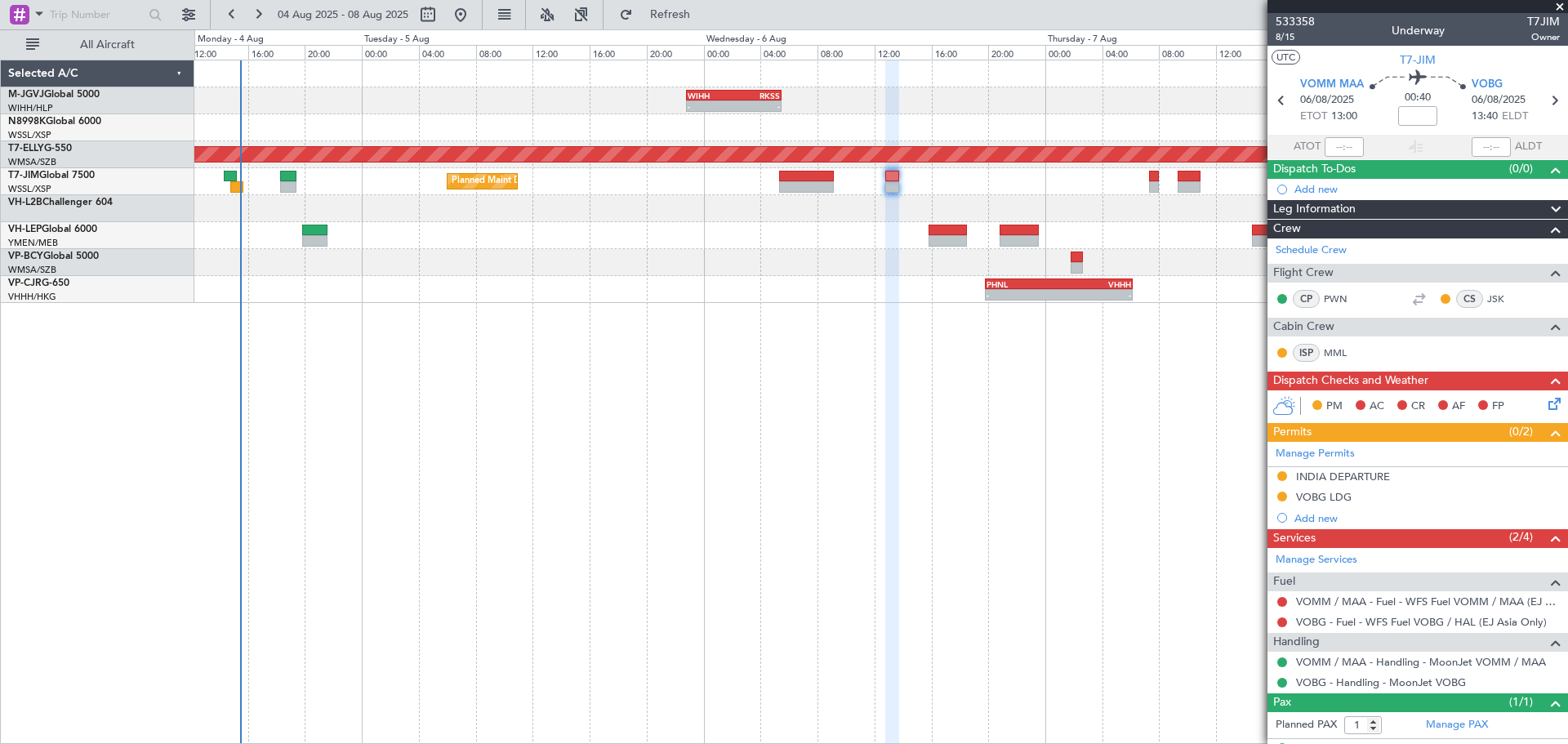 click on "-
-
WIHH
22:50 Z
RKSS
05:30 Z
-
-
RKSS
03:50 Z
WIHH
10:10 Z
AOG Maint [CITY] ([NAME])
Planned Maint [CITY] ([CITY])
-
-
PHNL
19:50 Z
VHHH
06:10 Z
Planned Maint [CITY] ([CITY])
KFAY
13:50 Z
PHNL
23:10 Z
13:41 Z
23:13 Z" 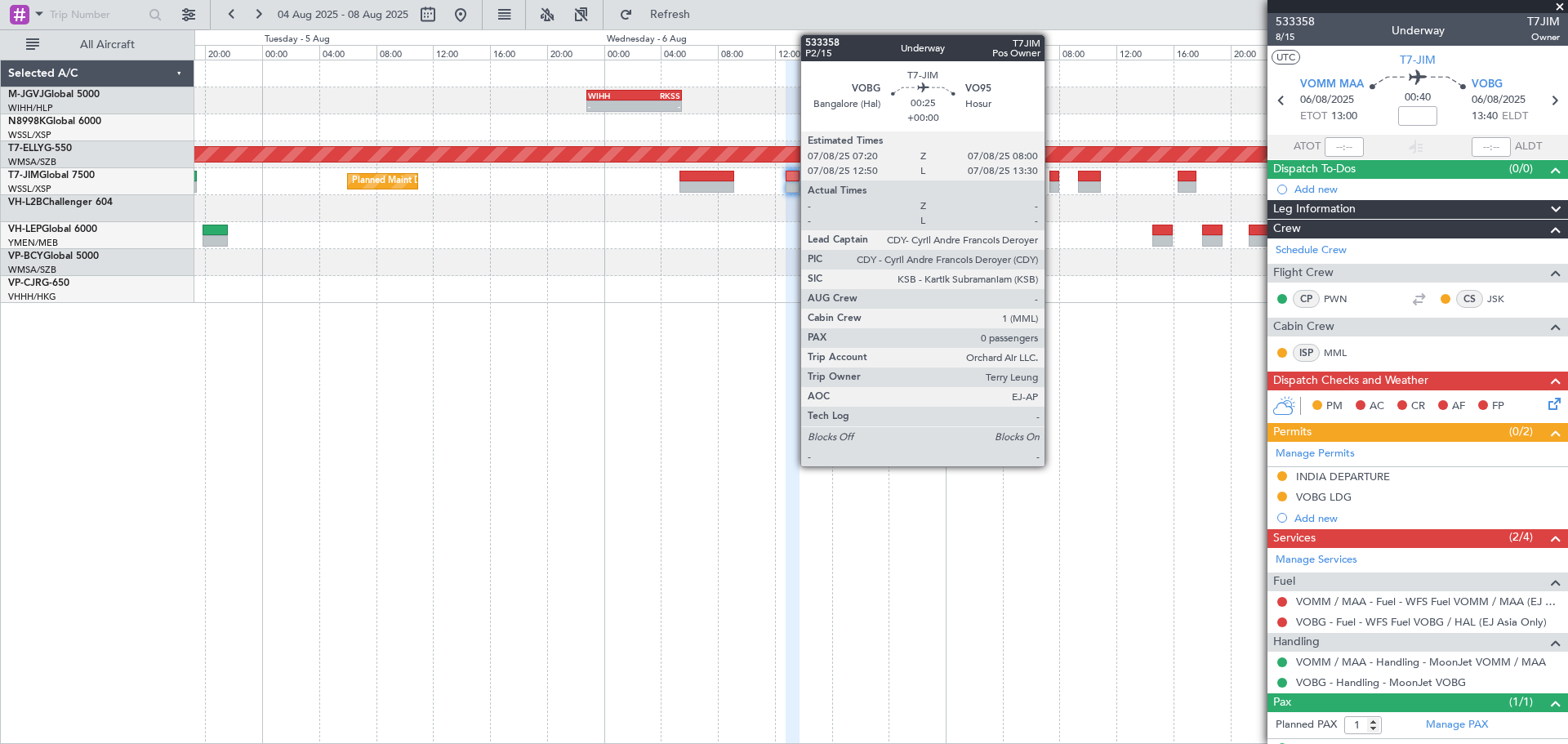 click 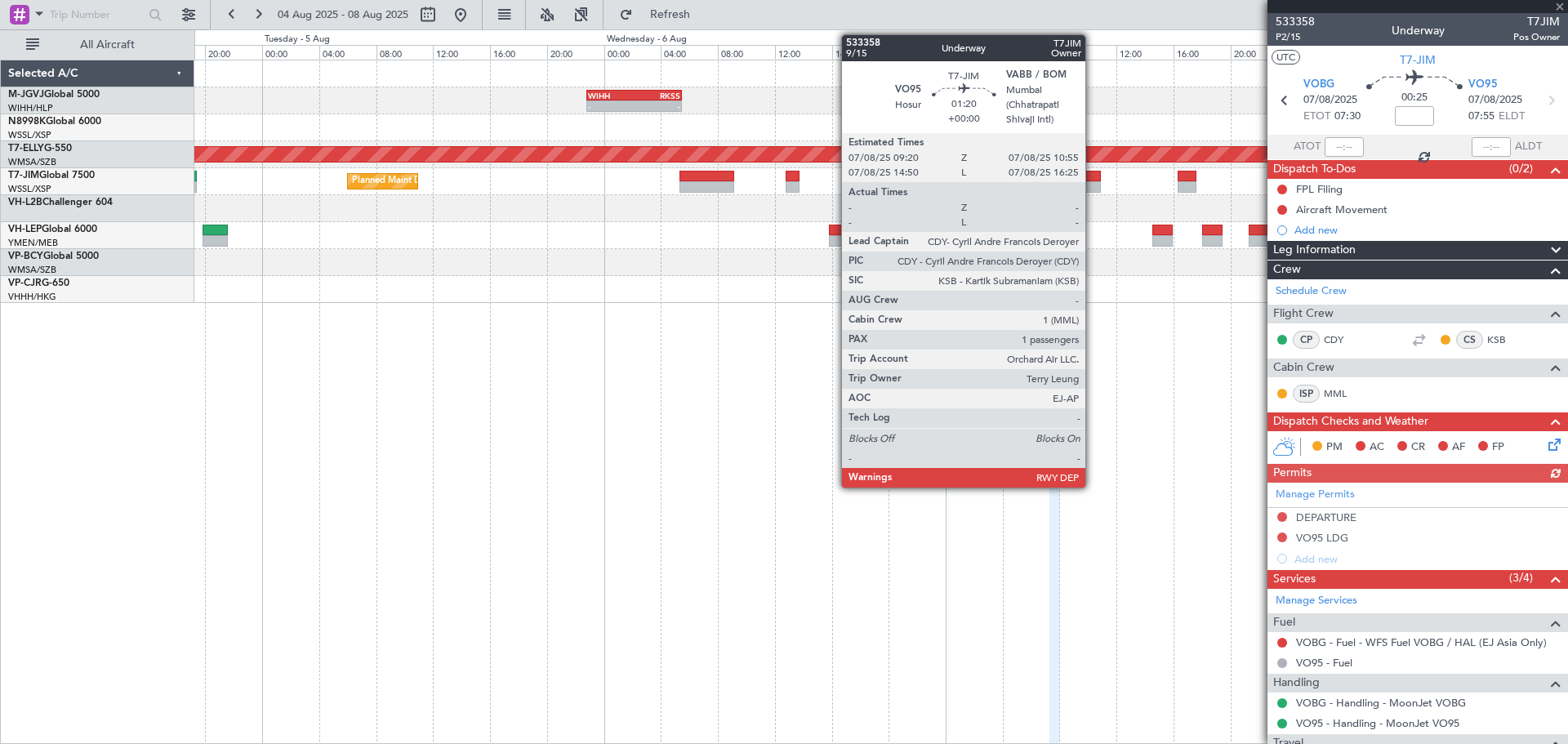 click 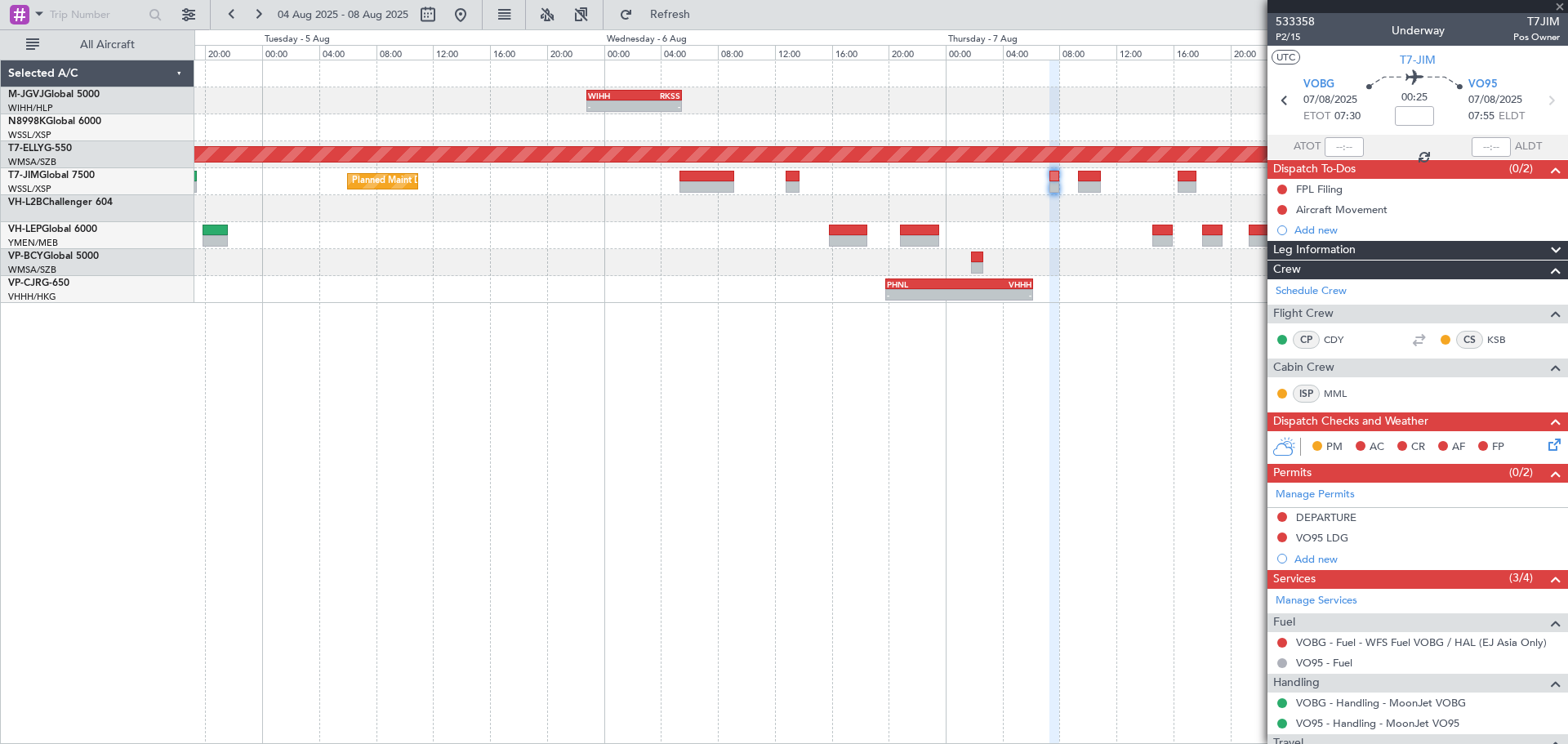 type on "1" 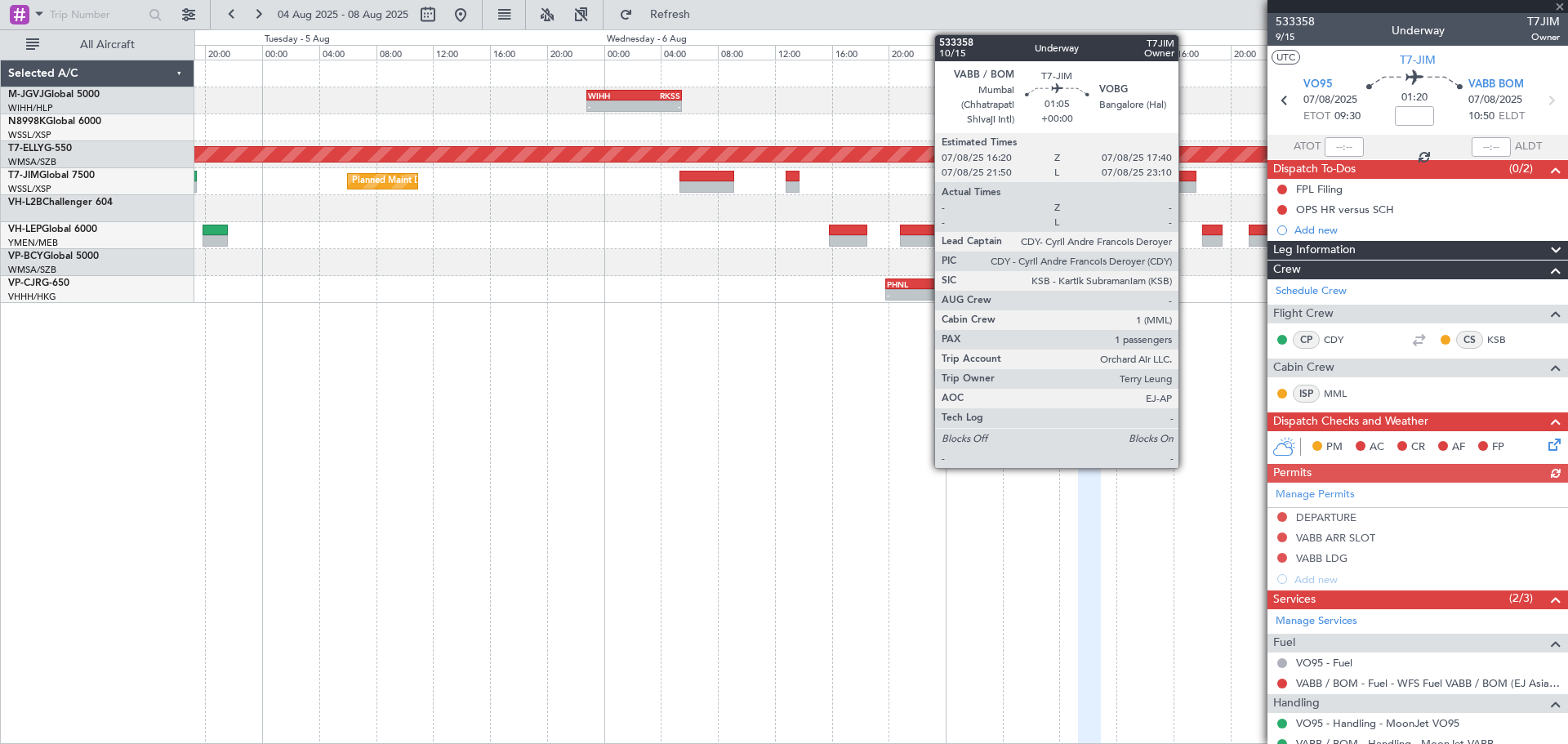 click 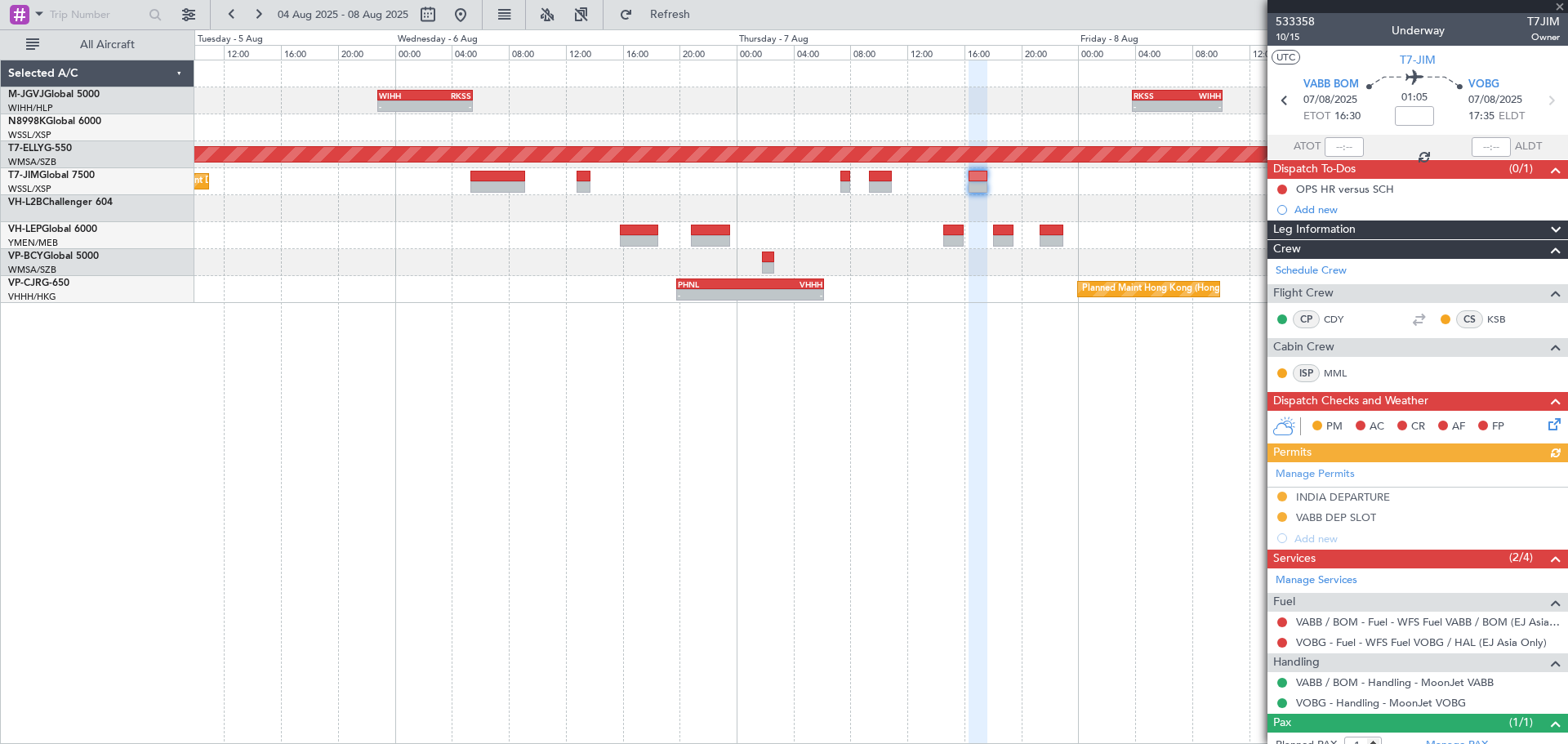 click on "-
-
WIHH
22:50 Z
RKSS
05:30 Z
-
-
RKSS
03:50 Z
WIHH
10:10 Z
AOG Maint [CITY] ([NAME])
Planned Maint [CITY] ([CITY])
Planned Maint [CITY] ([CITY])
-
-
PHNL
19:50 Z
VHHH
06:10 Z" 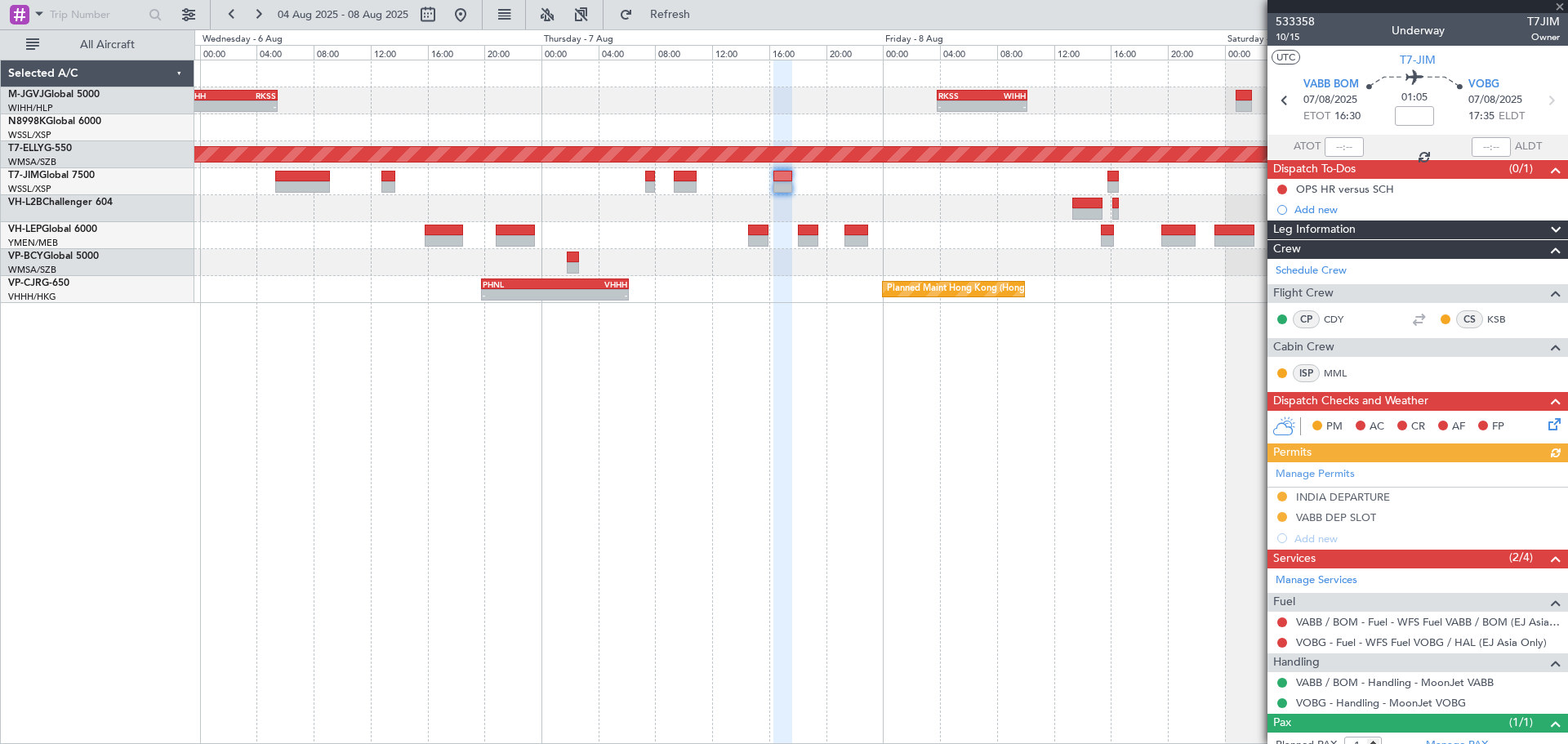 click on "-
-
WIHH
22:50 Z
RKSS
05:30 Z
-
-
RKSS
03:50 Z
WIHH
10:10 Z
AOG Maint [CITY] ([NAME])
-
-
HECA
13:50 Z
WMSA
00:00 Z
Planned Maint [CITY] ([CITY])
-
-
WSSS
14:50 Z
EGGW
03:50 Z
Planned Maint [CITY] ([CITY])
-
-
PHNL
19:50 Z
VHHH
06:10 Z" 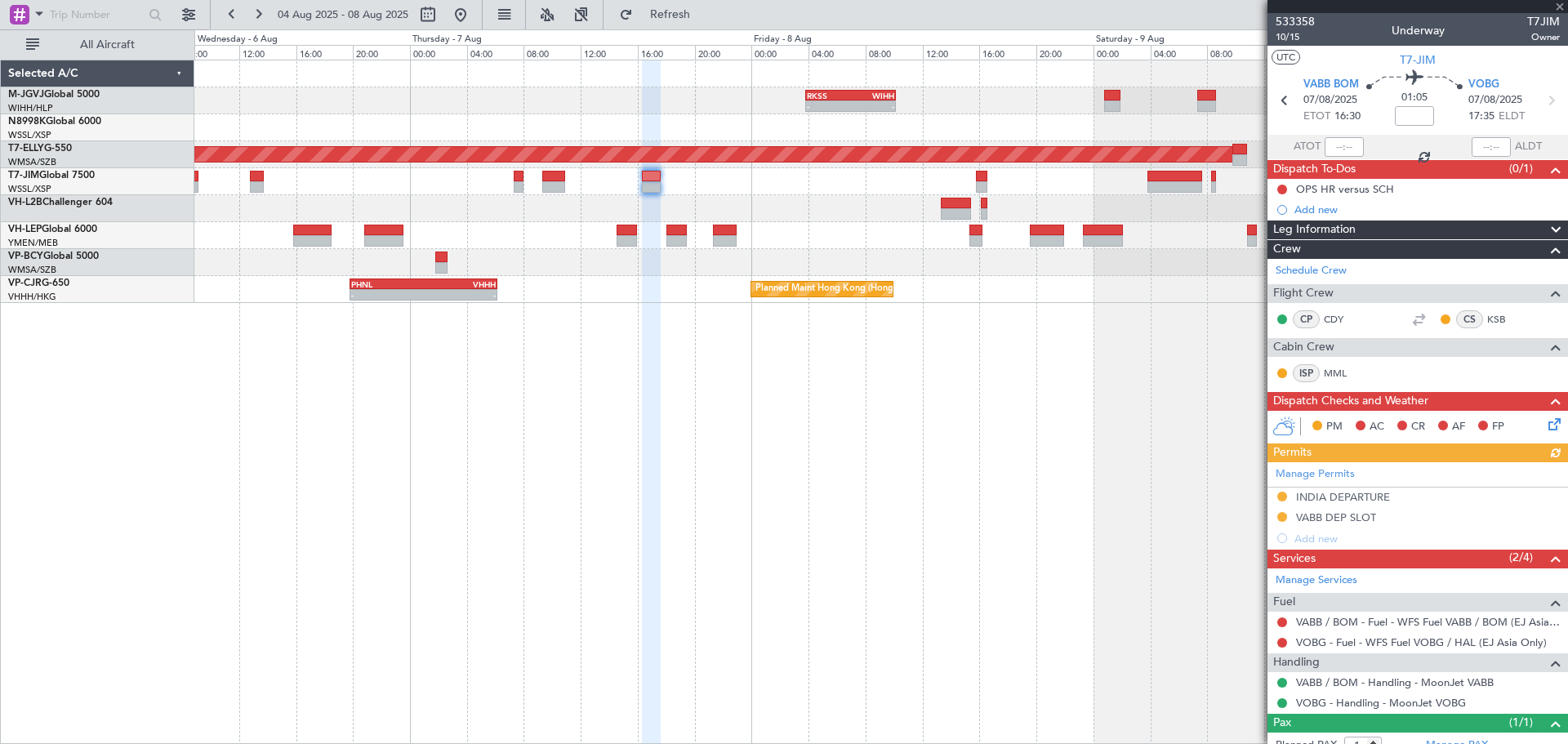 click 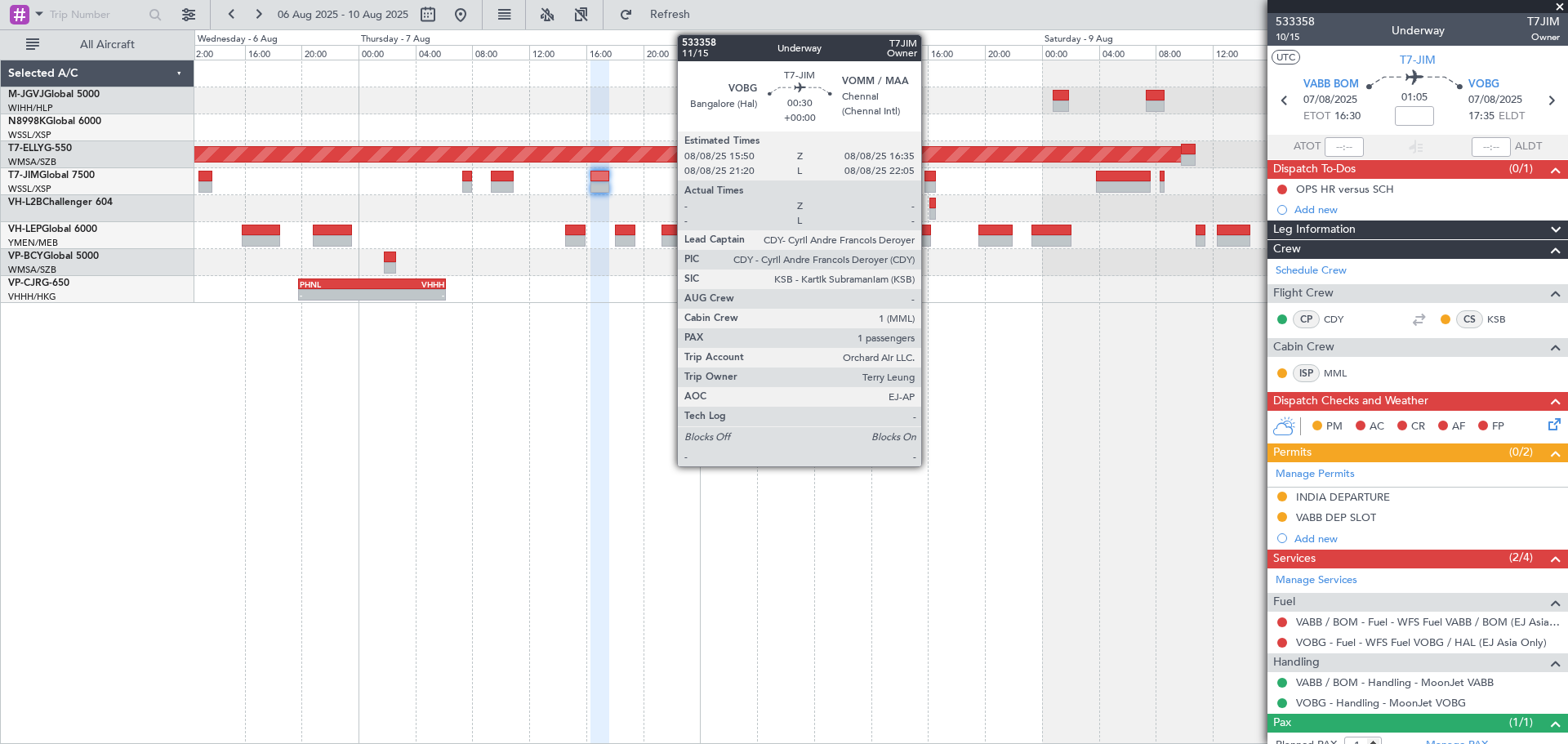 click 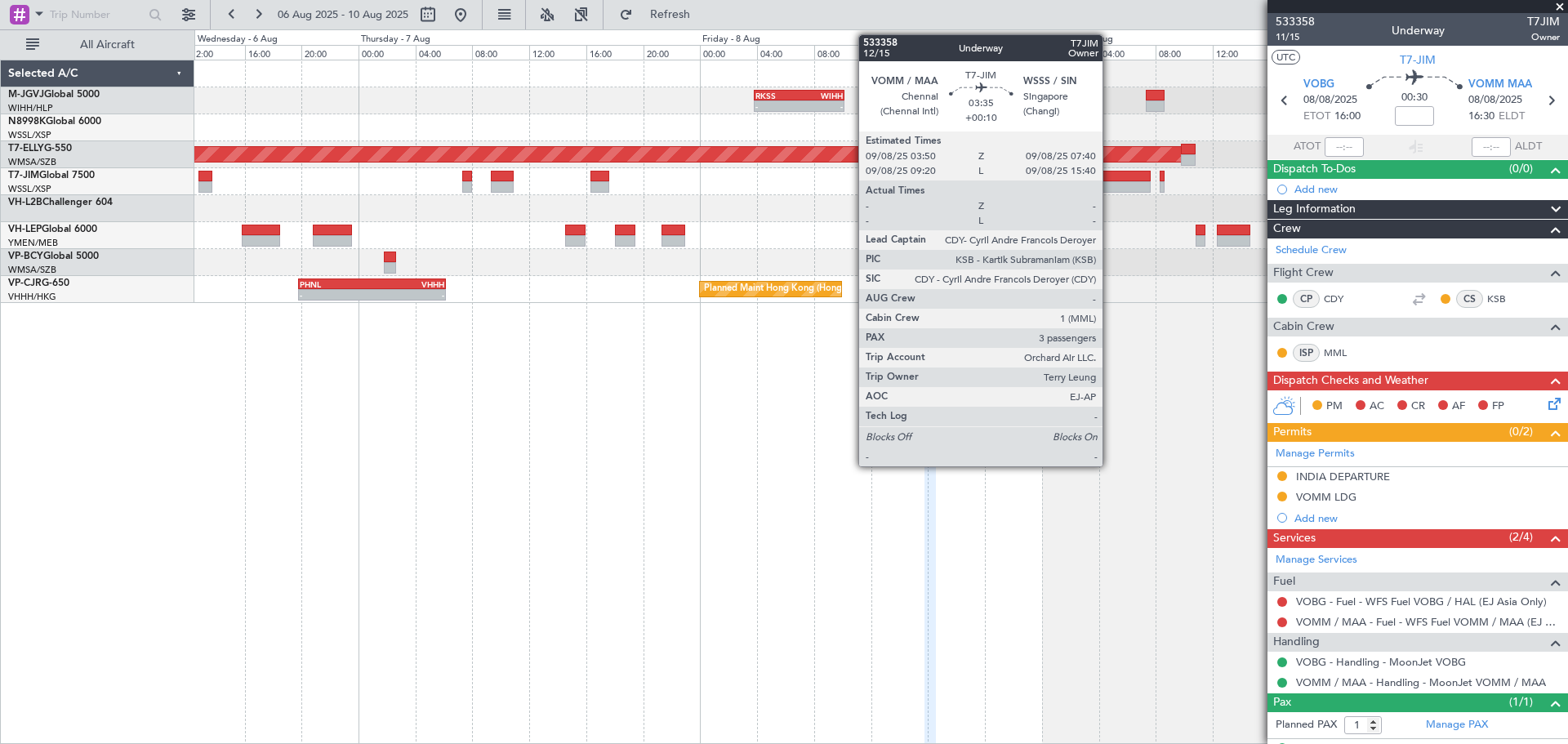 click 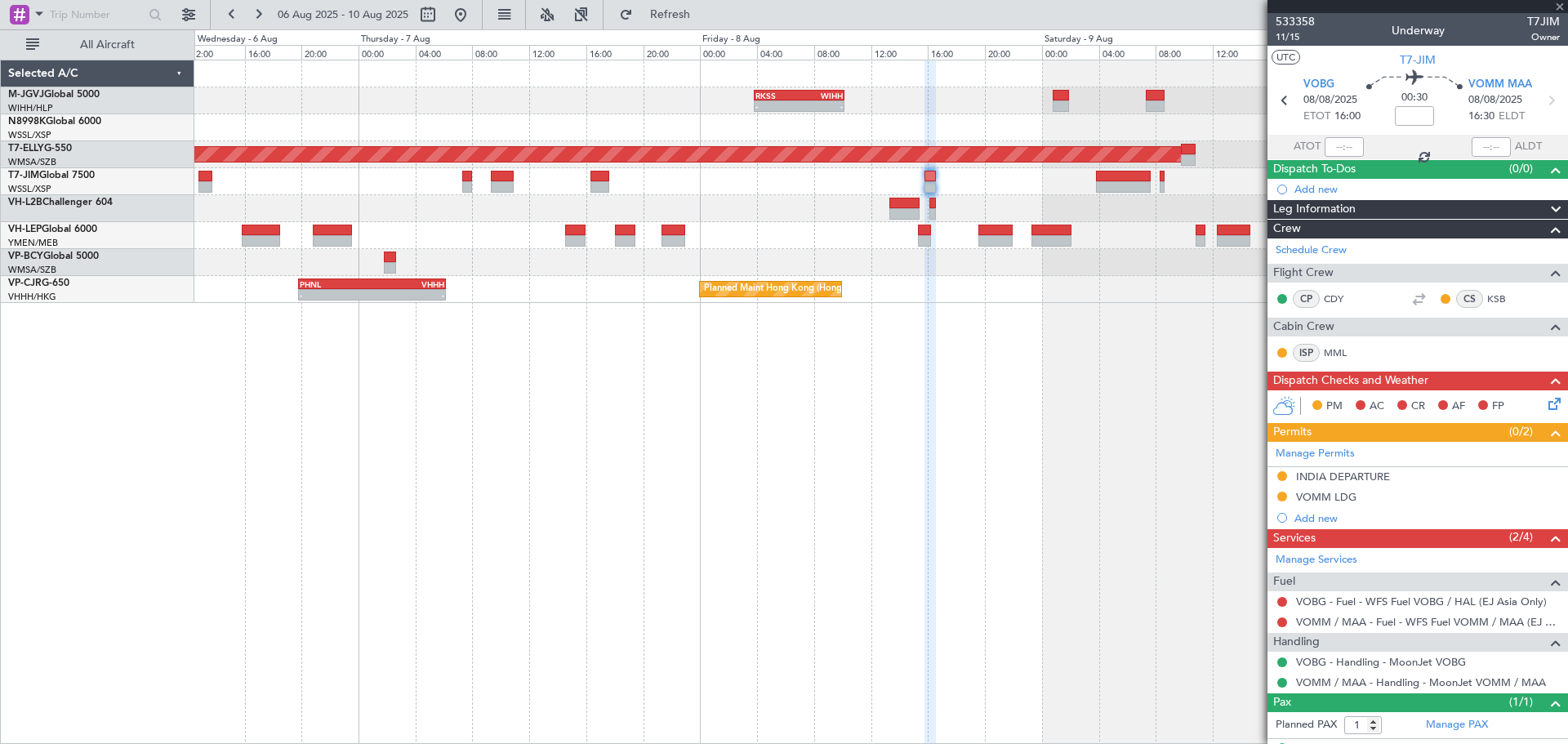 type on "+00:10" 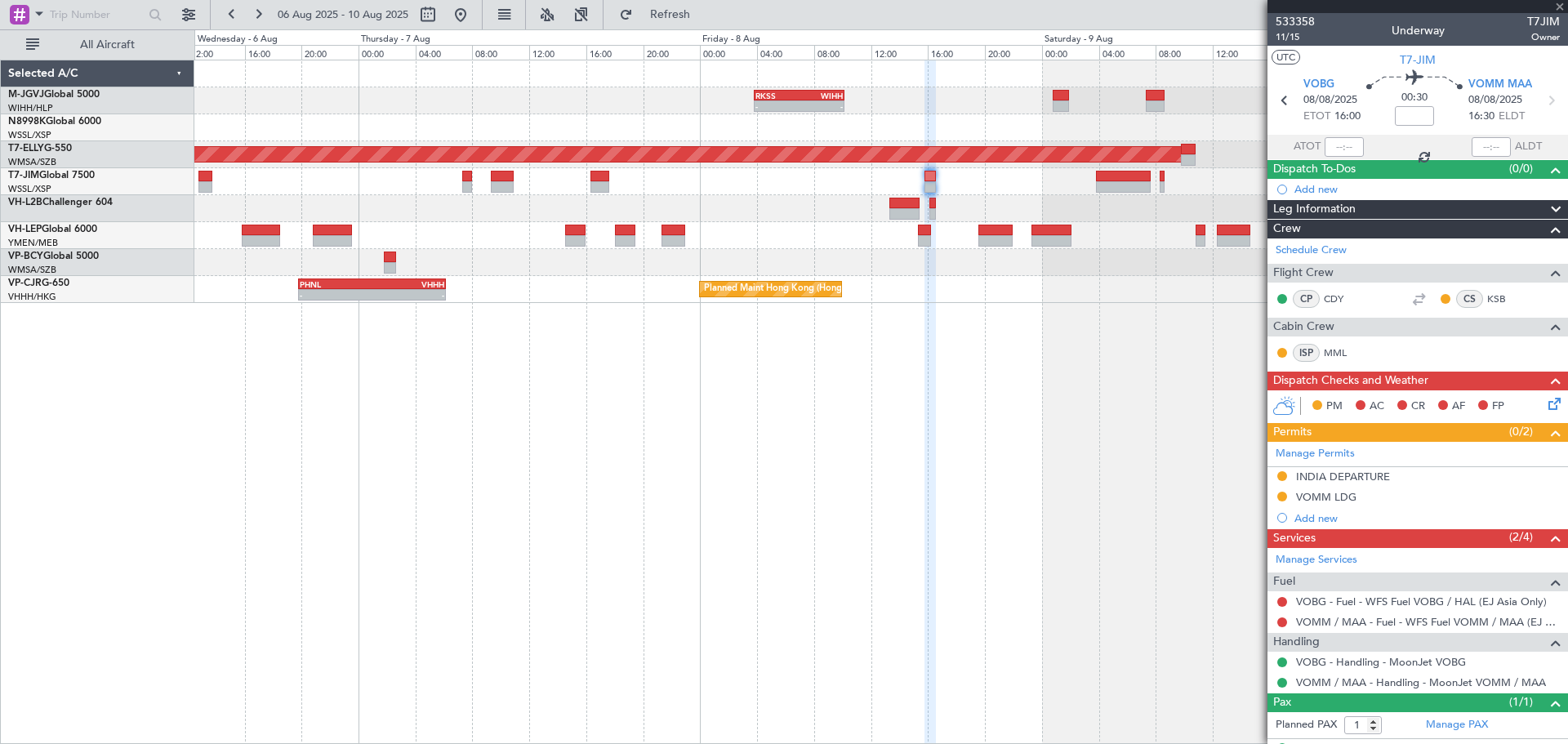 type on "3" 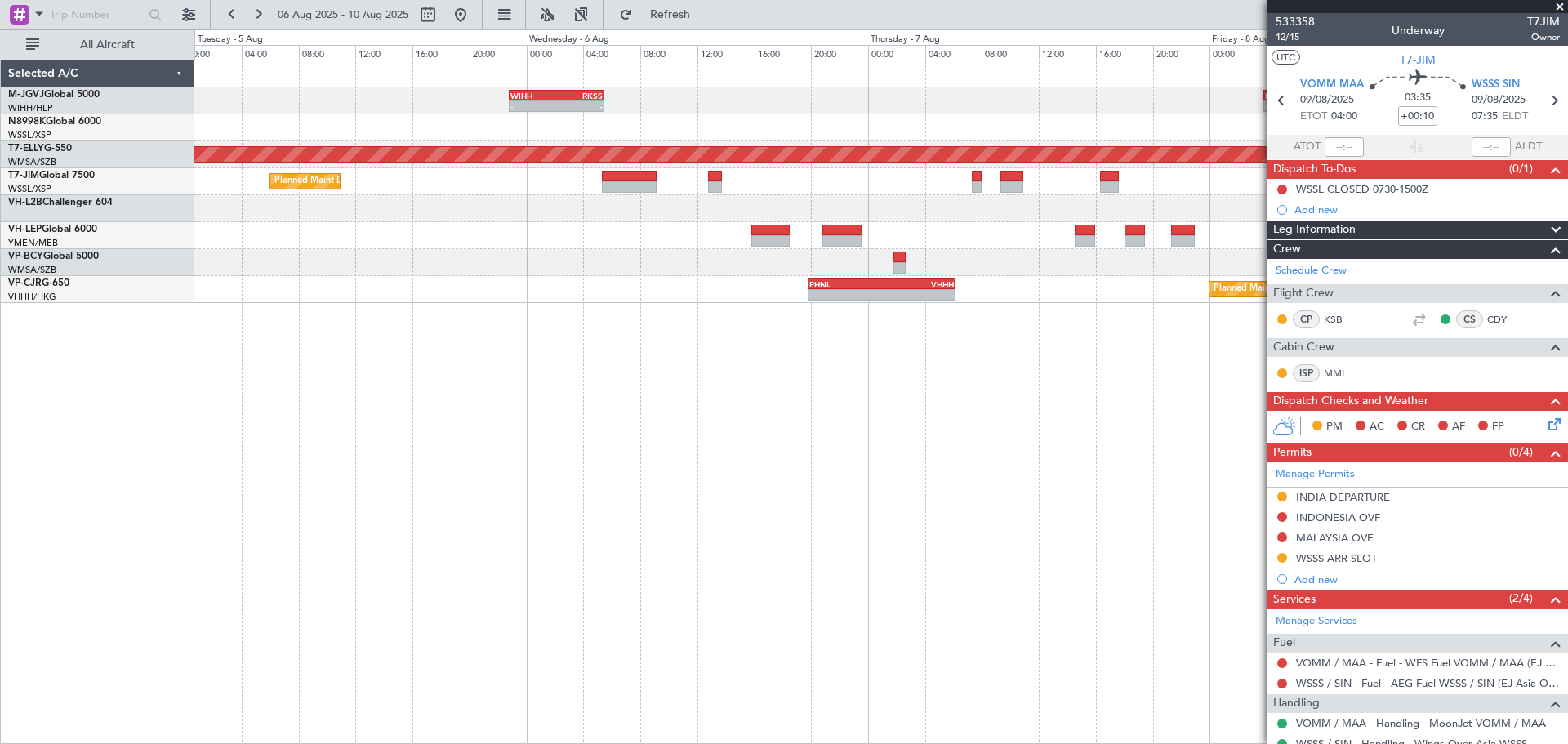 click on "-
-
WIHH
22:50 Z
RKSS
05:30 Z
-
-
RKSS
03:50 Z
WIHH
10:10 Z
AOG Maint [CITY] ([NAME])
Planned Maint [CITY] ([CITY])
Planned Maint [CITY] ([CITY])
-
-
PHNL
19:50 Z
VHHH
06:10 Z" 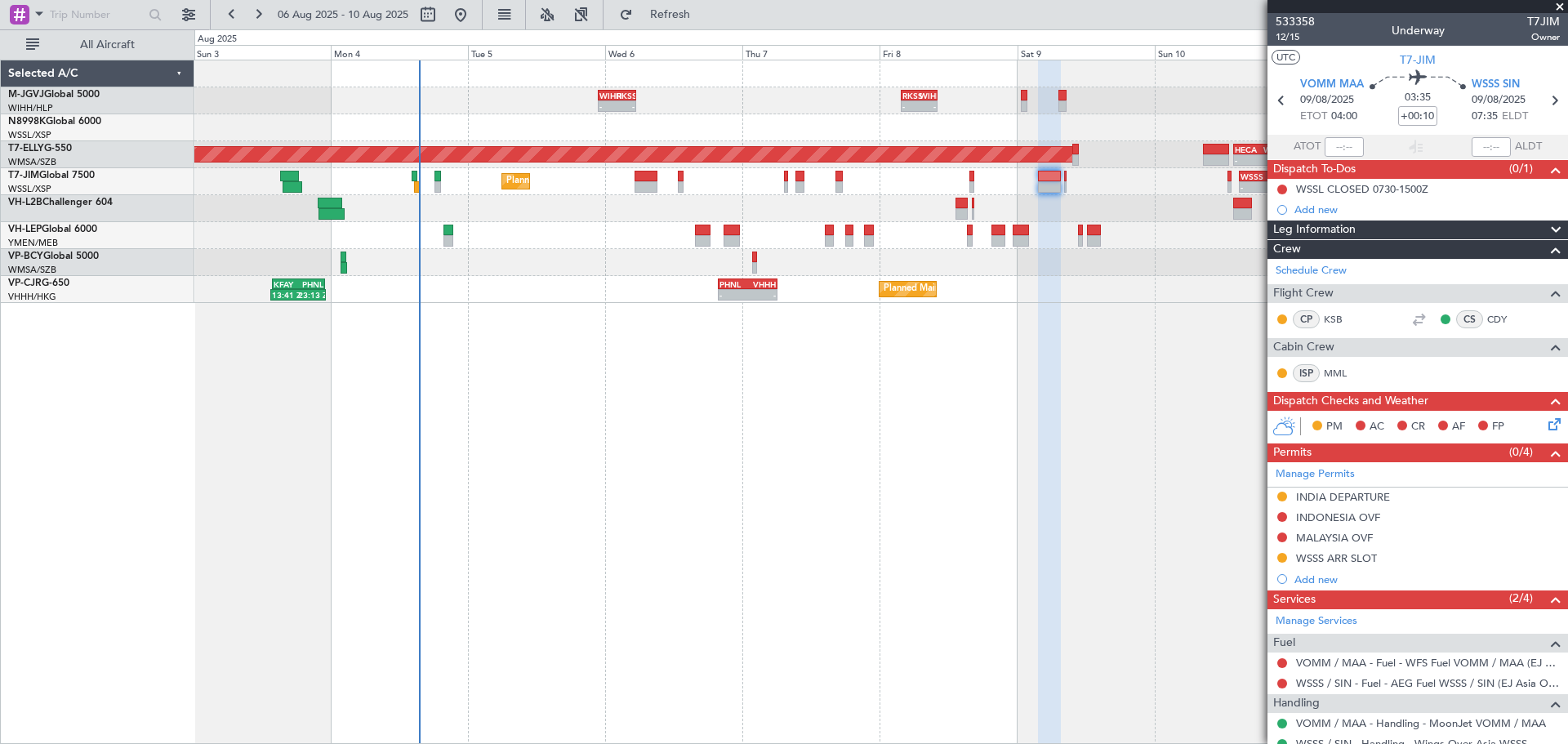 click on "-
-
RKSS
03:50 Z
WIHH
10:10 Z
WIHH
22:50 Z
RKSS
05:30 Z
-
-
AOG Maint [CITY] ([NAME])
-
-
HECA
13:50 Z
WMSA
00:00 Z
Planned Maint [CITY] ([CITY])
-
-
WSSS
14:50 Z
EGGW
03:50 Z
Planned Maint [CITY] ([CITY])
-
-
PHNL
19:50 Z
VHHH
06:10 Z" 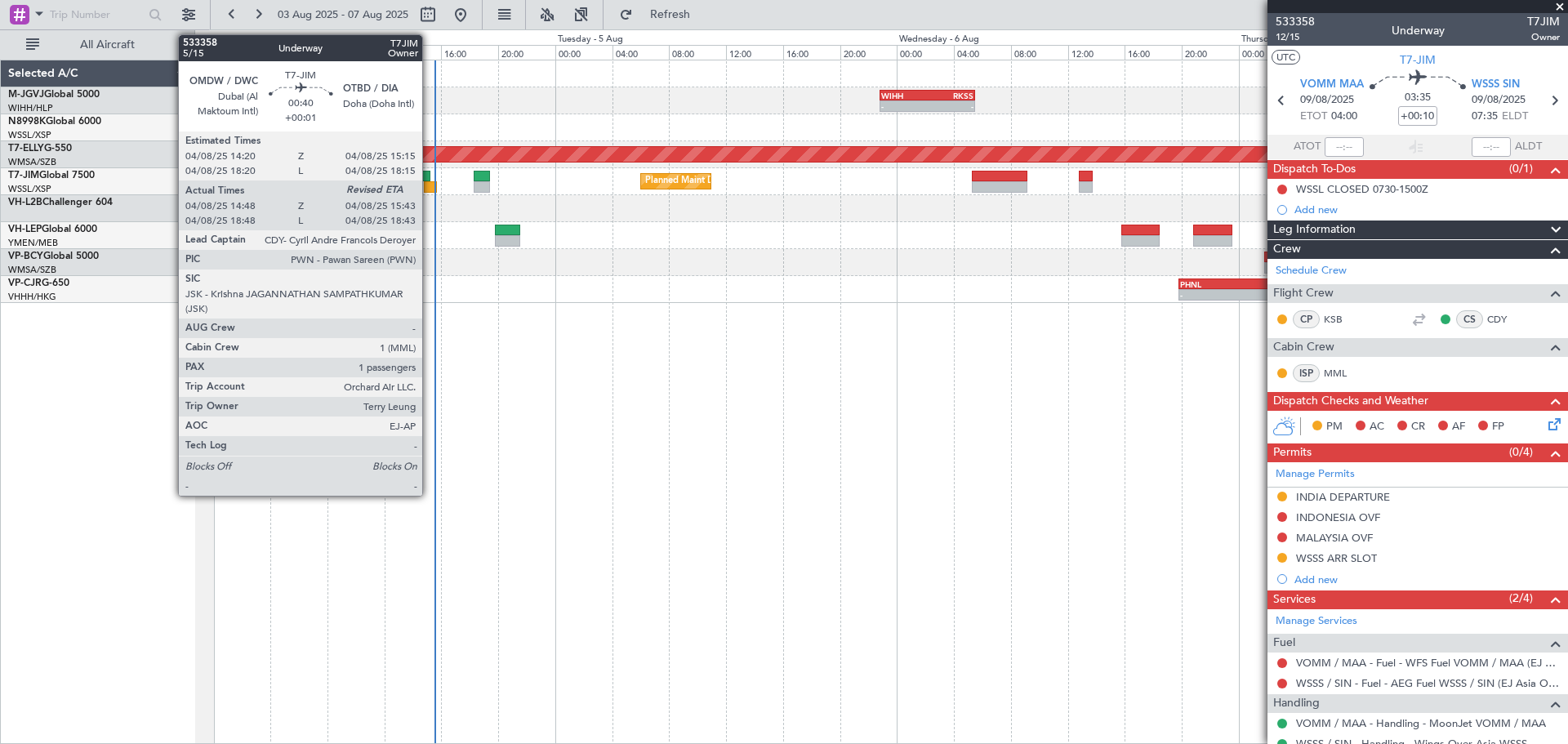 click 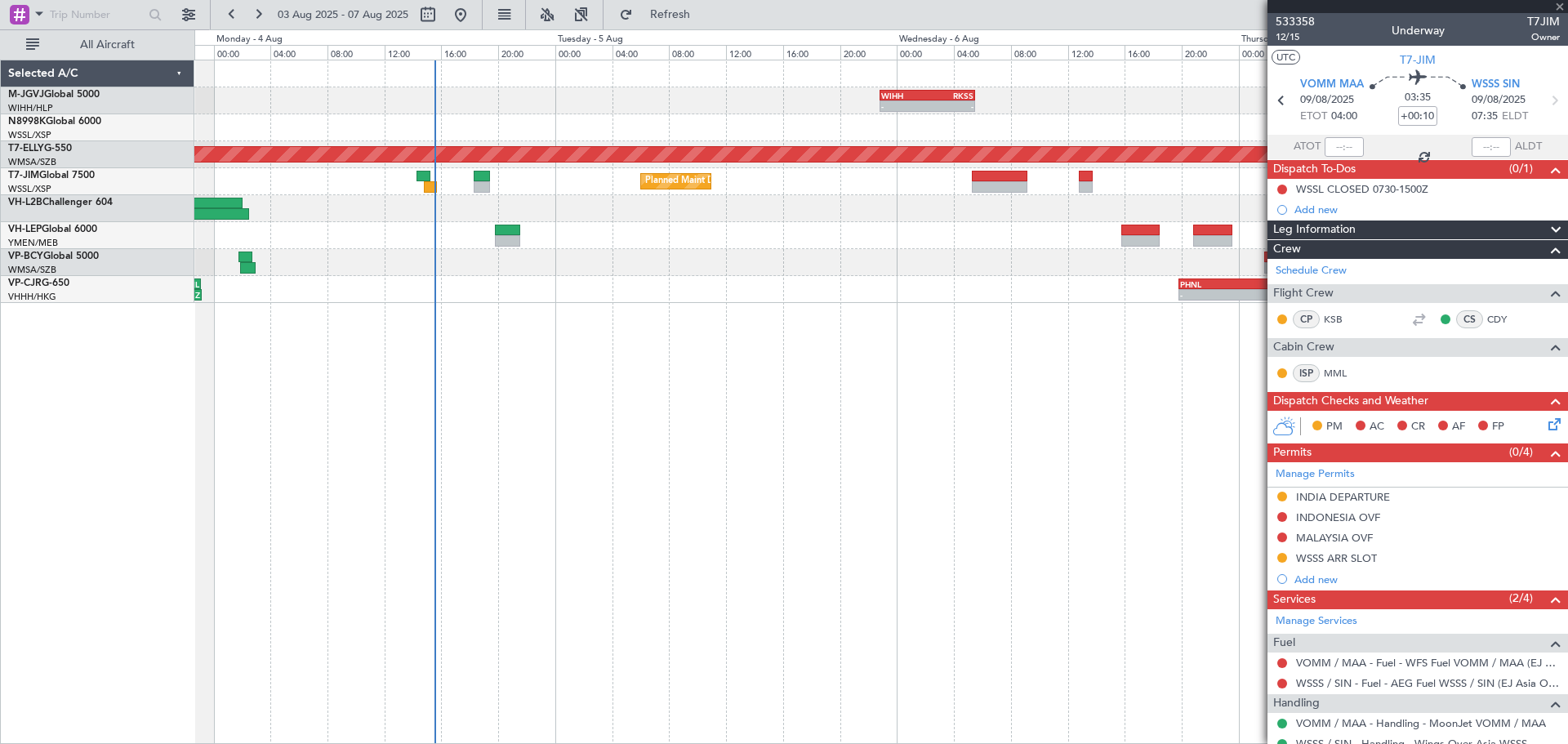 type on "+00:01" 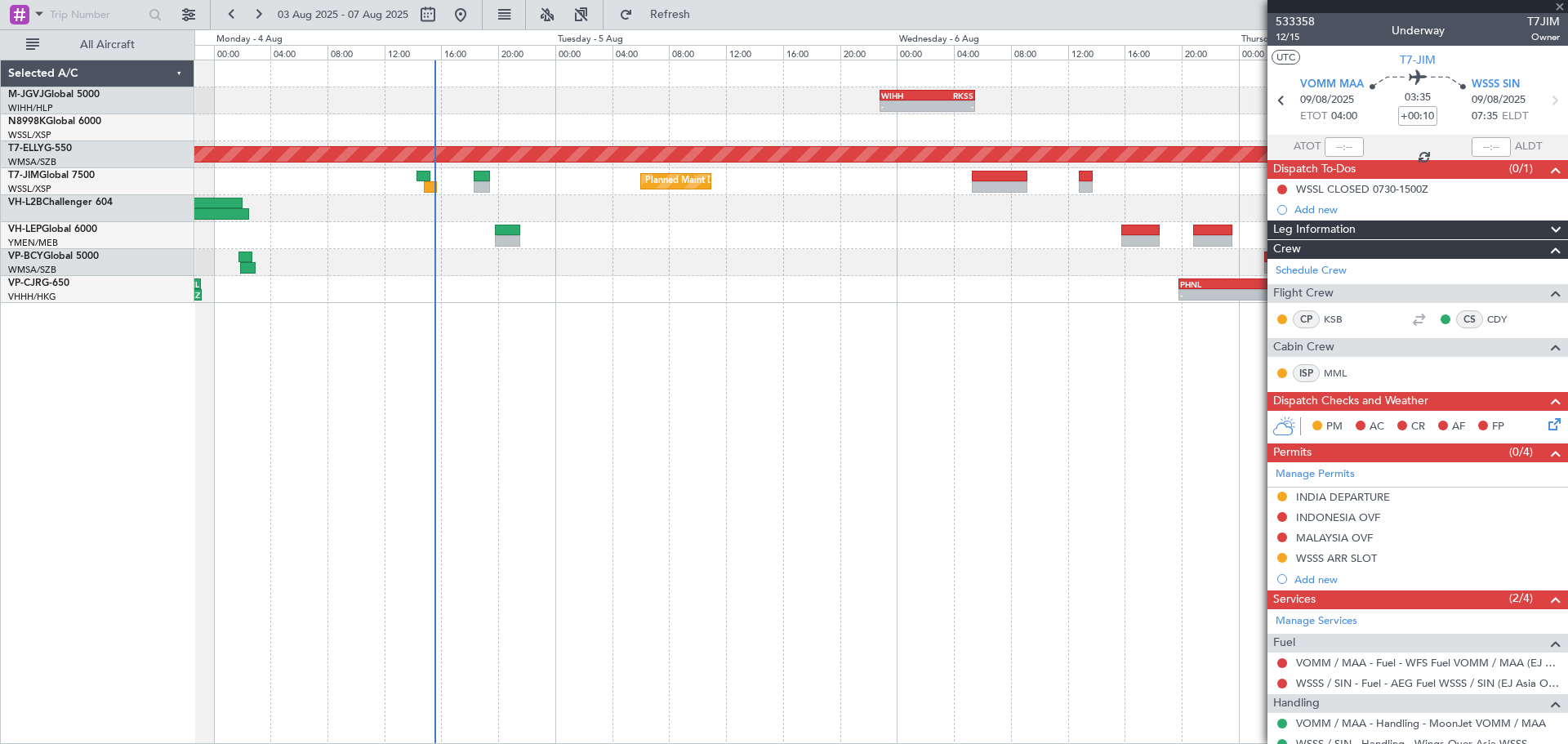 type on "14:58" 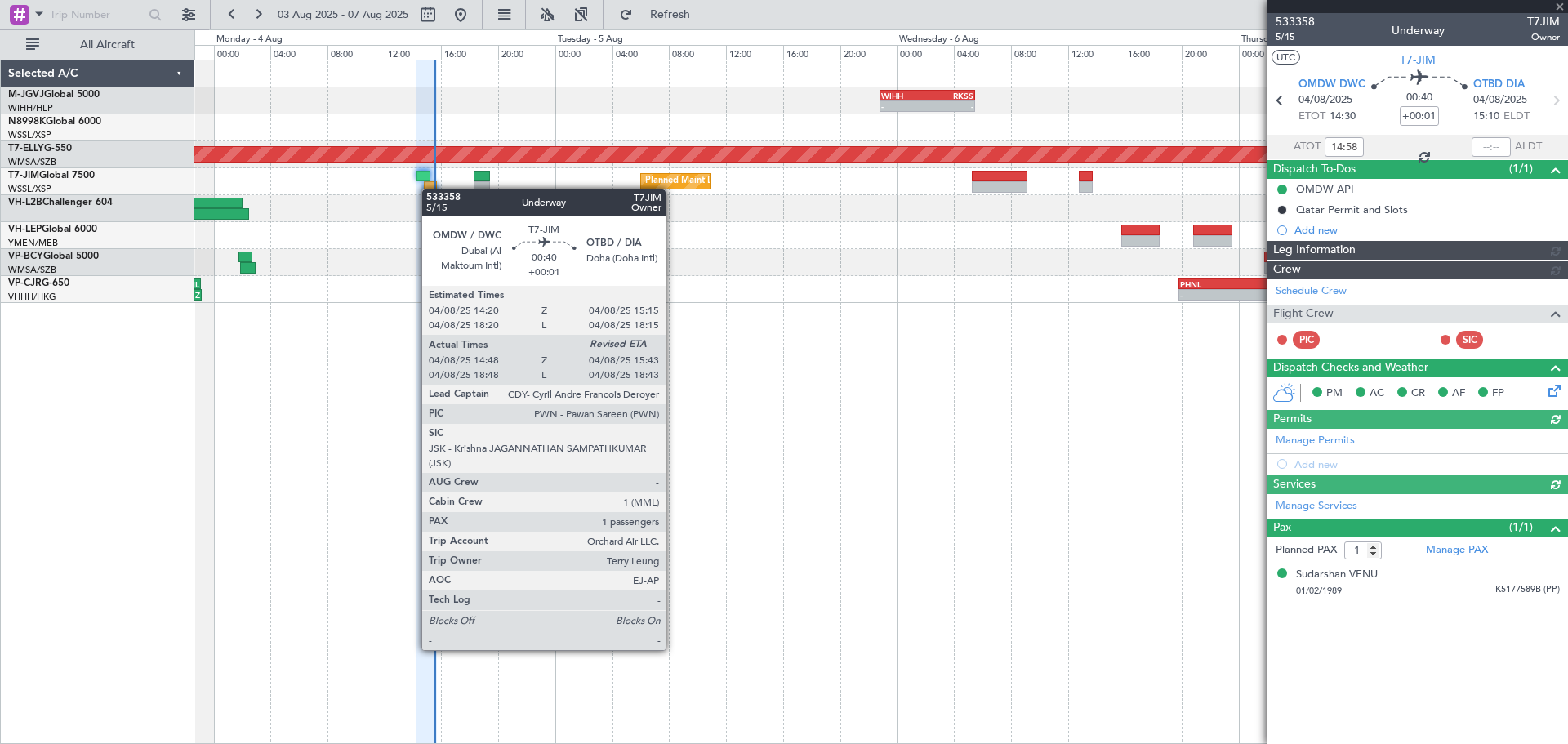 type on "[NAME] (LEU)" 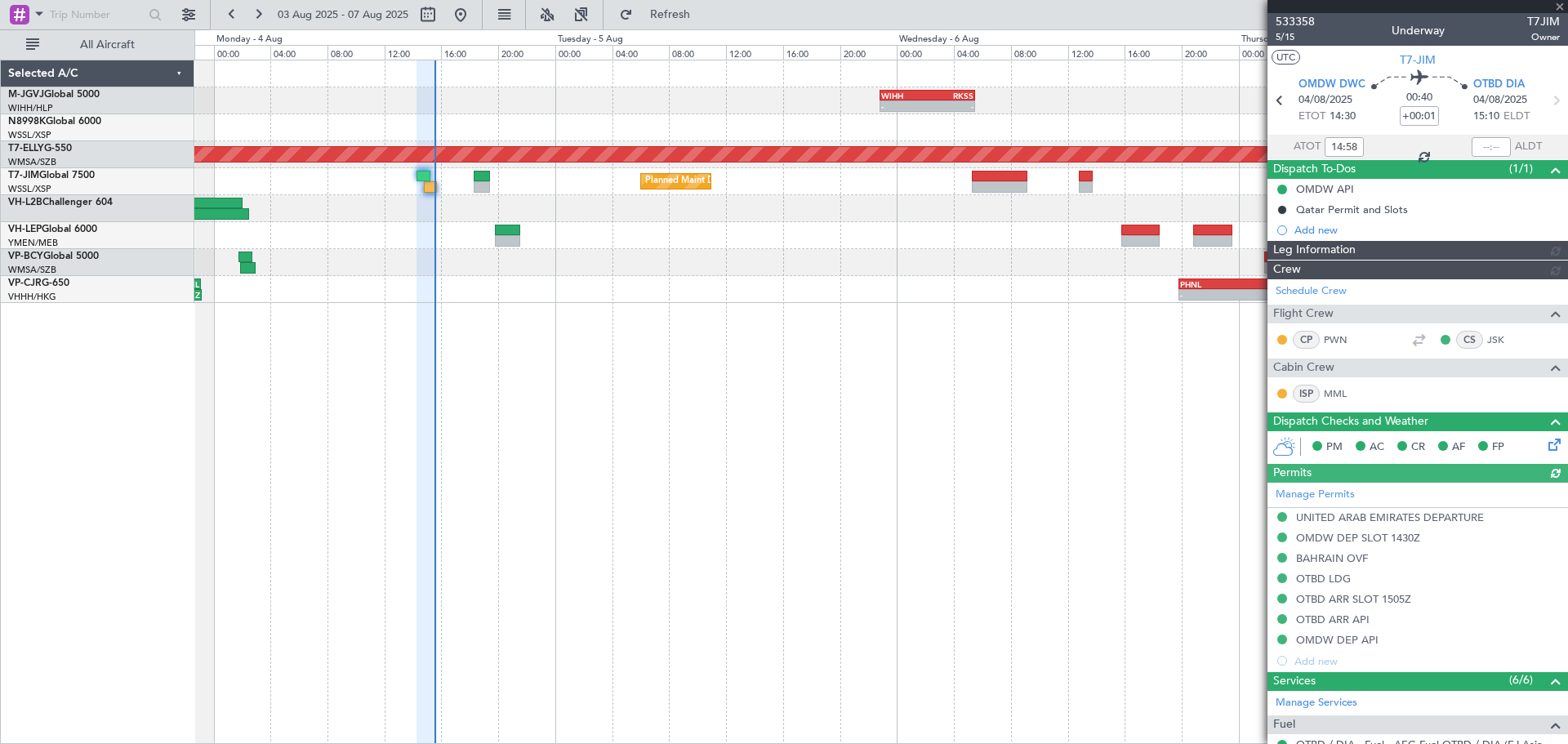 type on "[NAME] (LEU)" 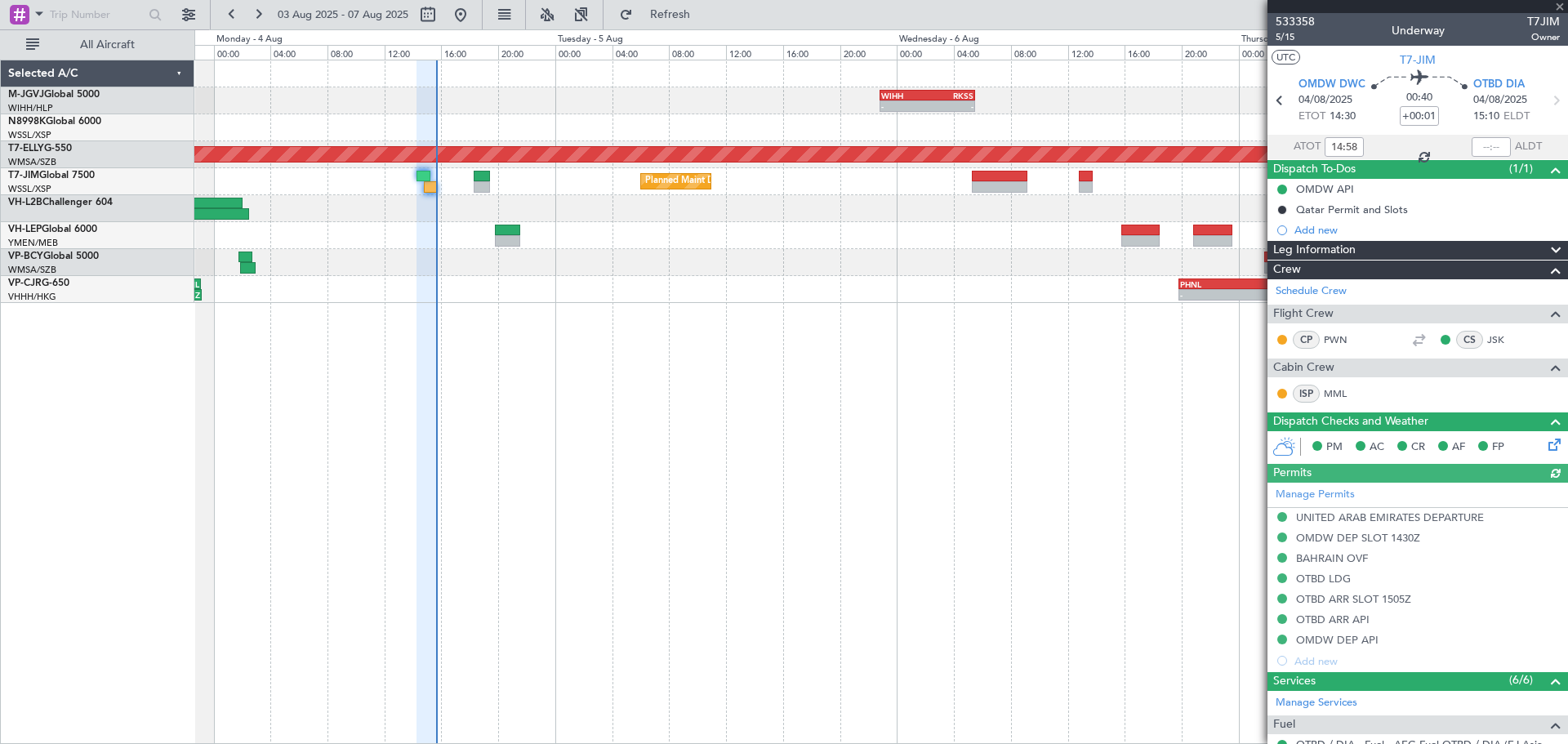 type on "[NAME] (LEU)" 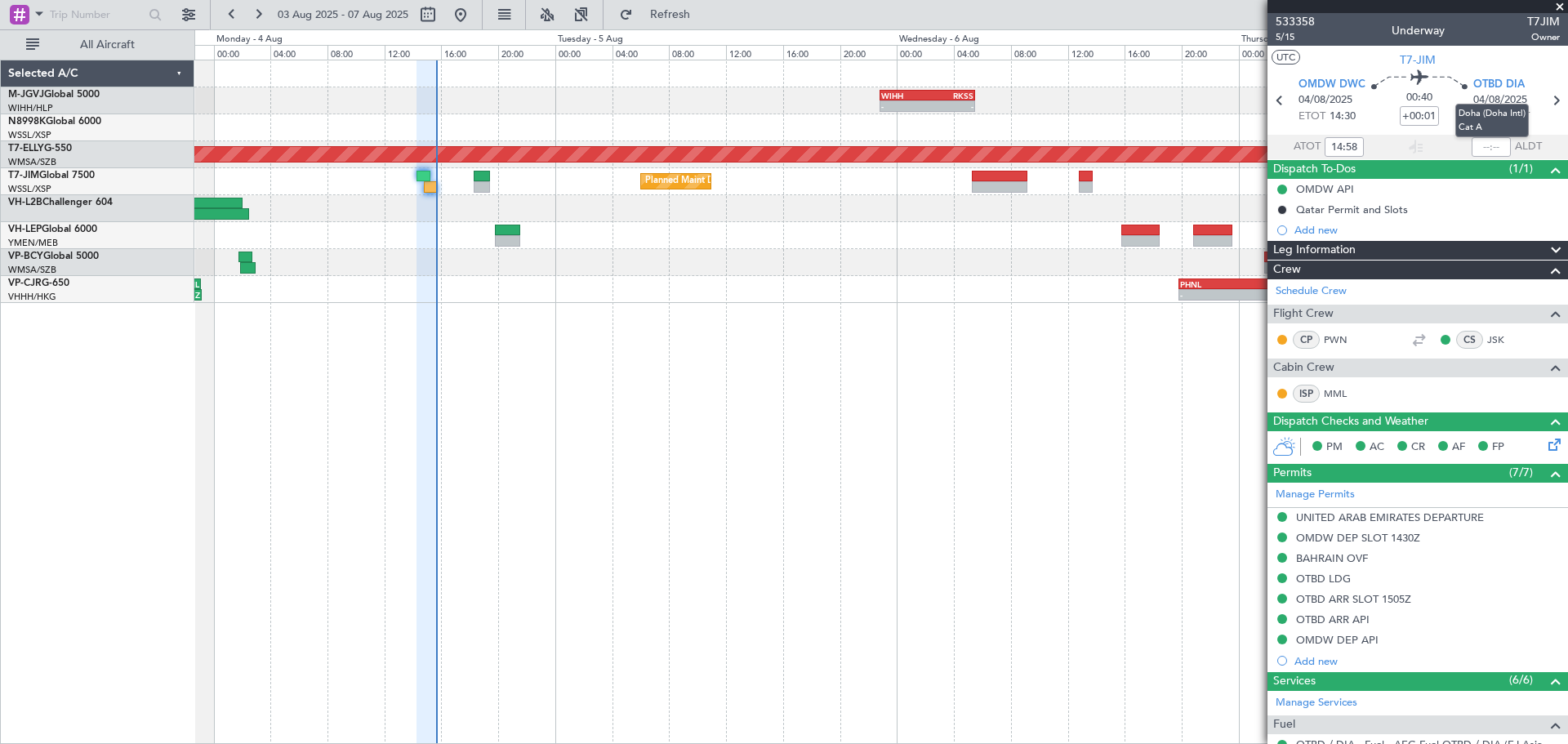 click on "Doha (Doha Intl)
Cat A" at bounding box center [1492, 120] 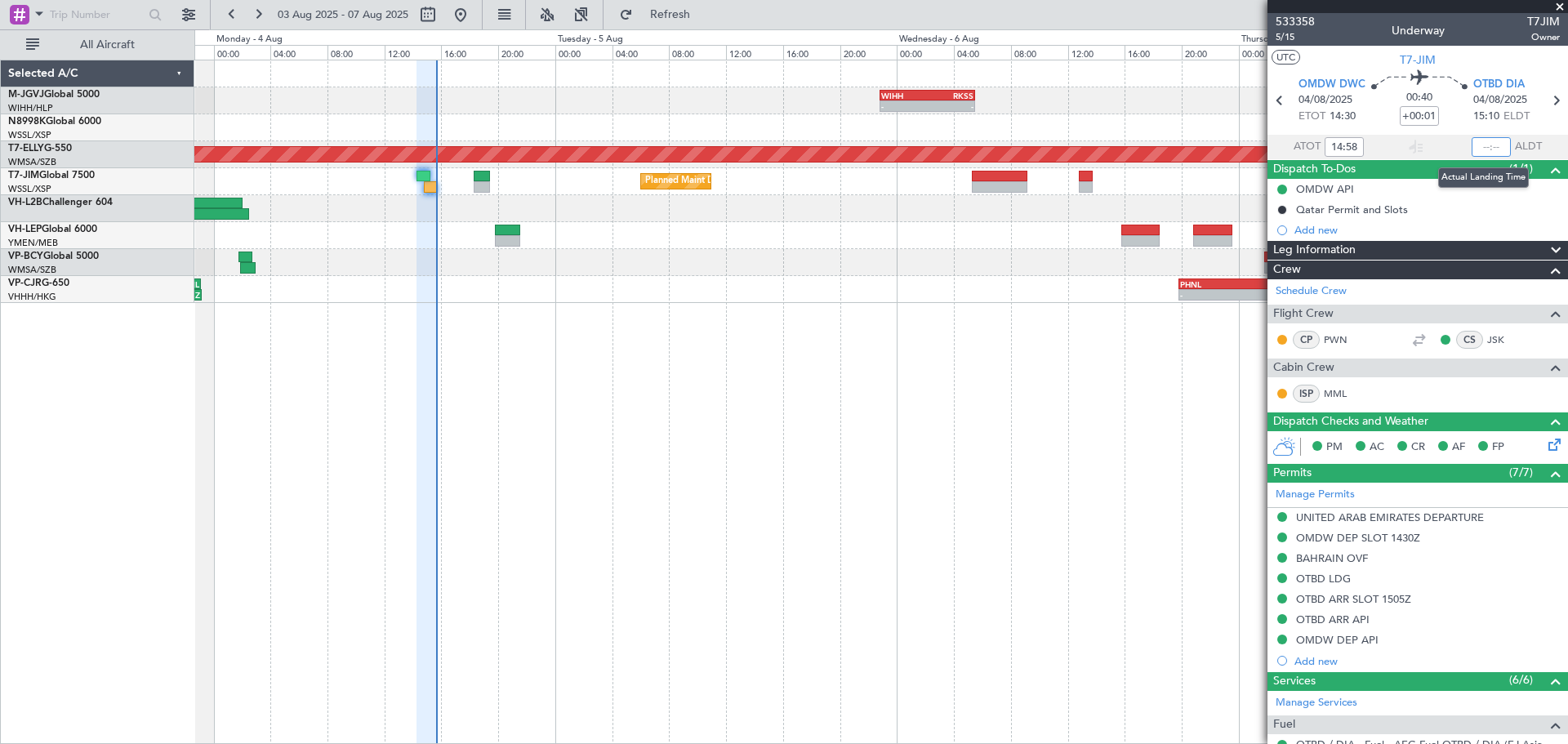 click at bounding box center (1491, 147) 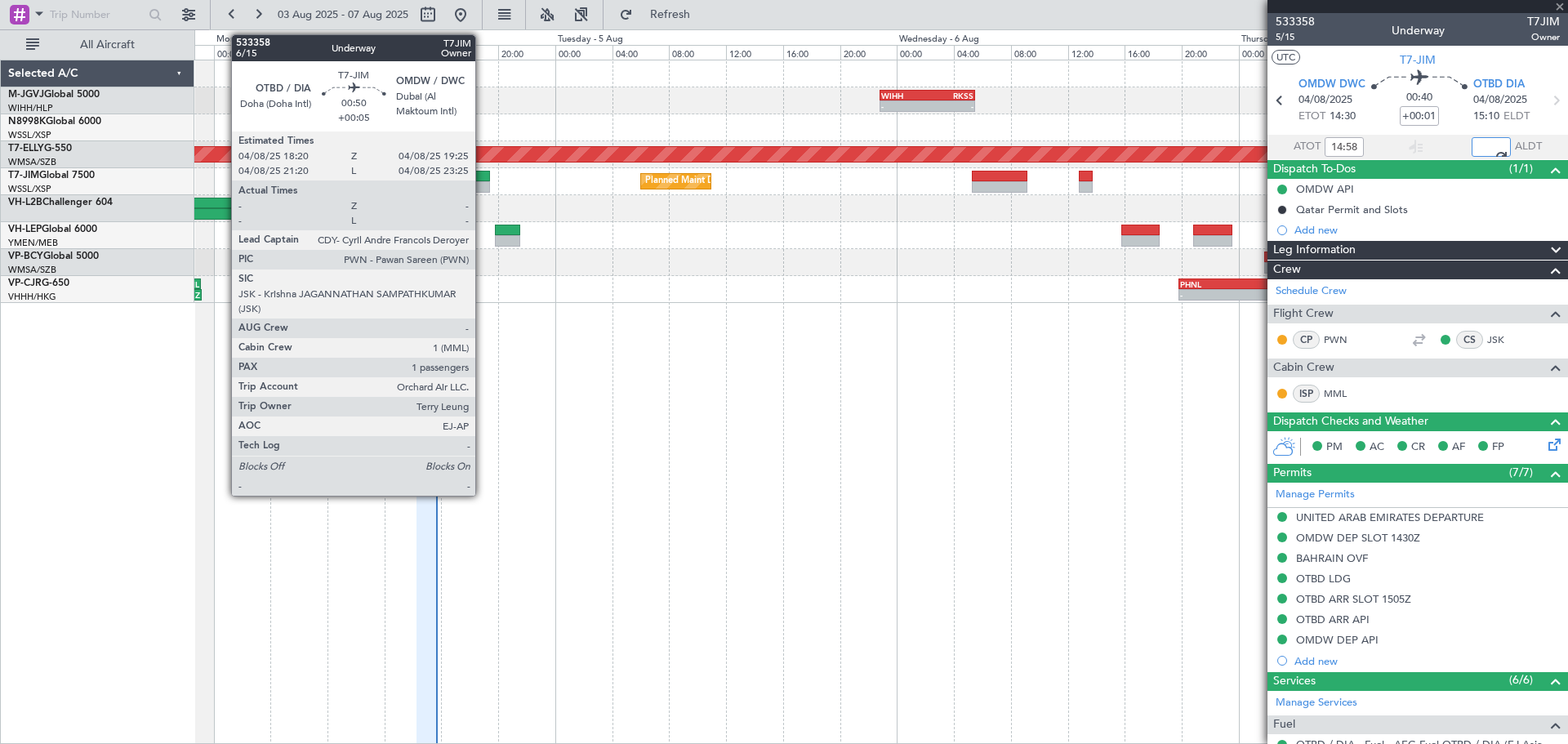 click 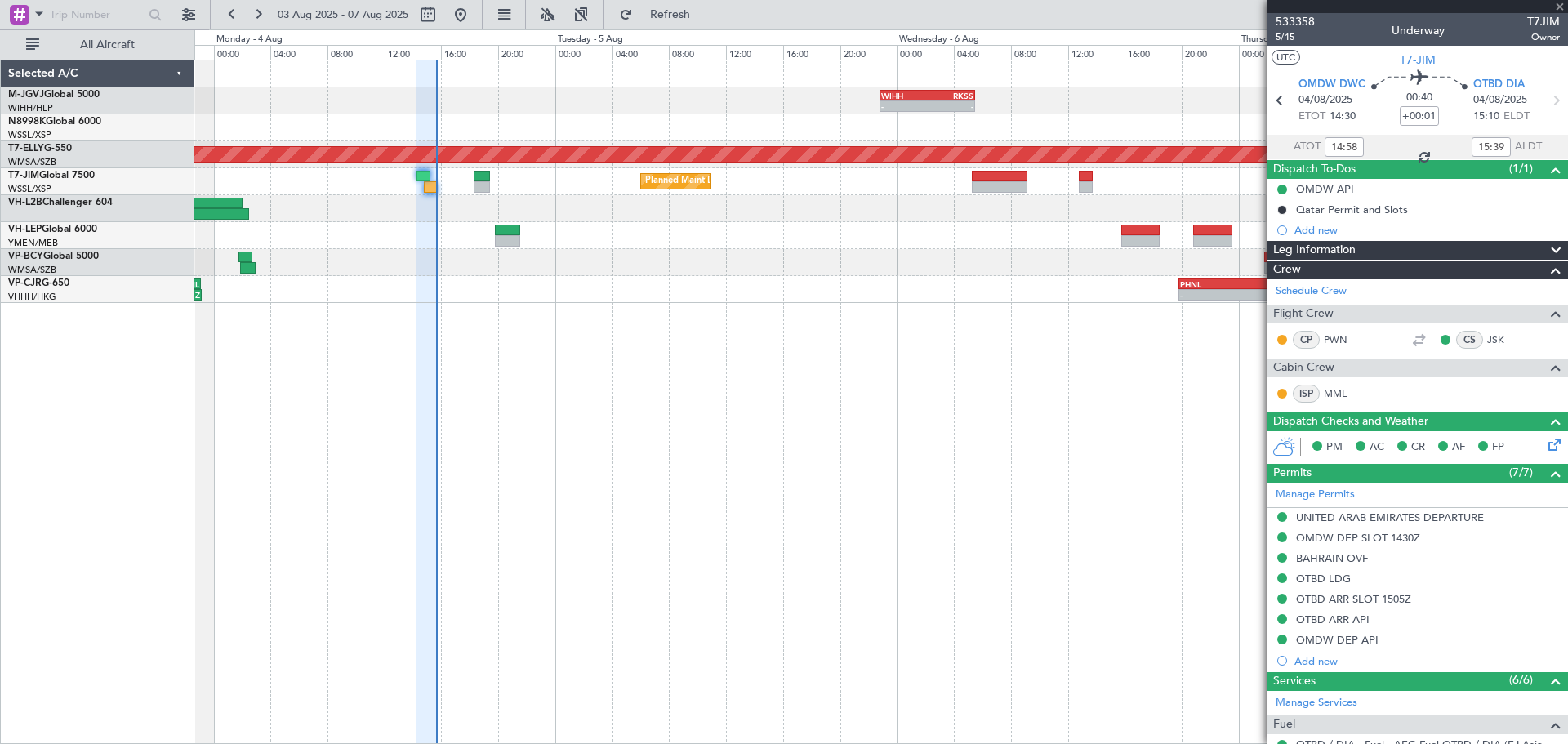 type on "+00:05" 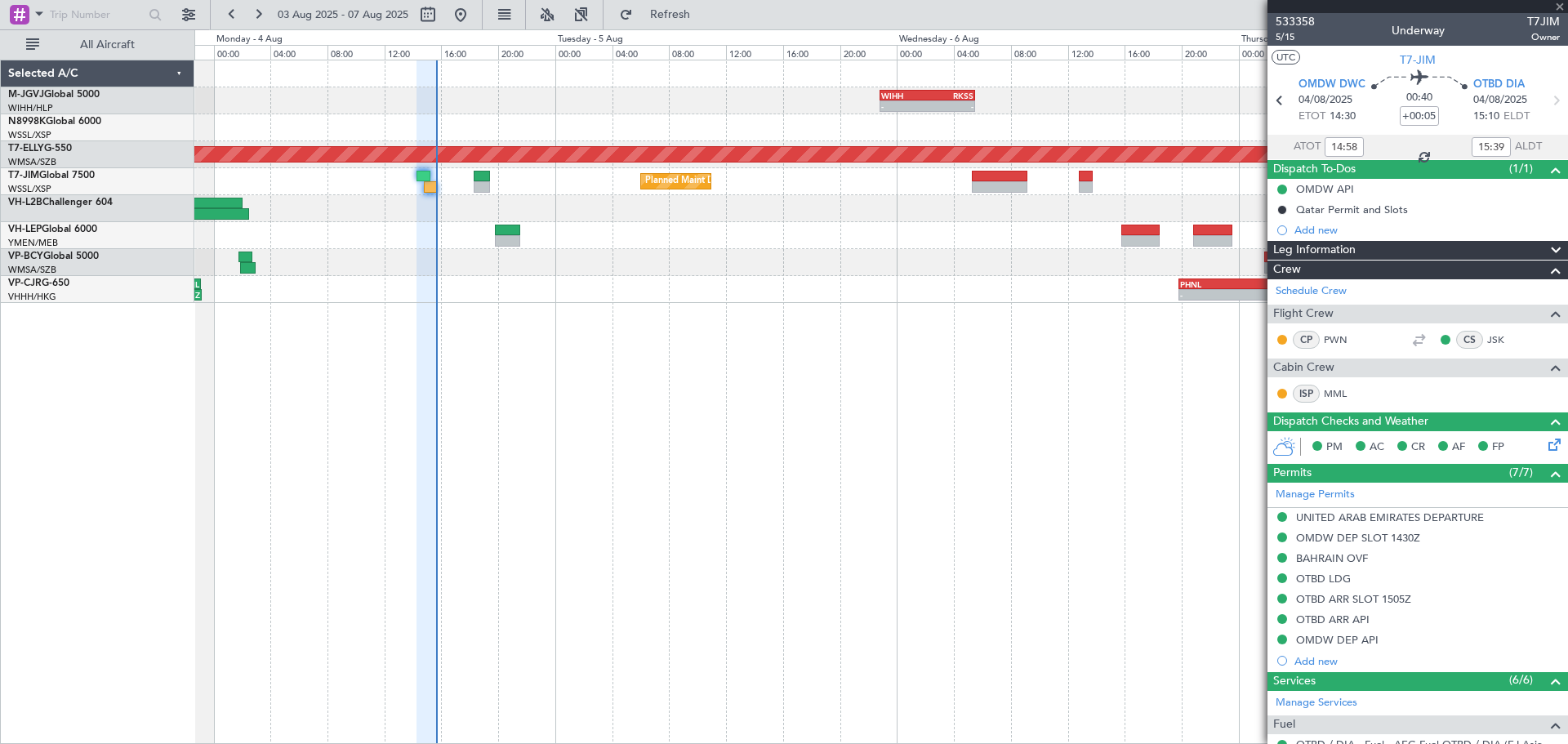 type 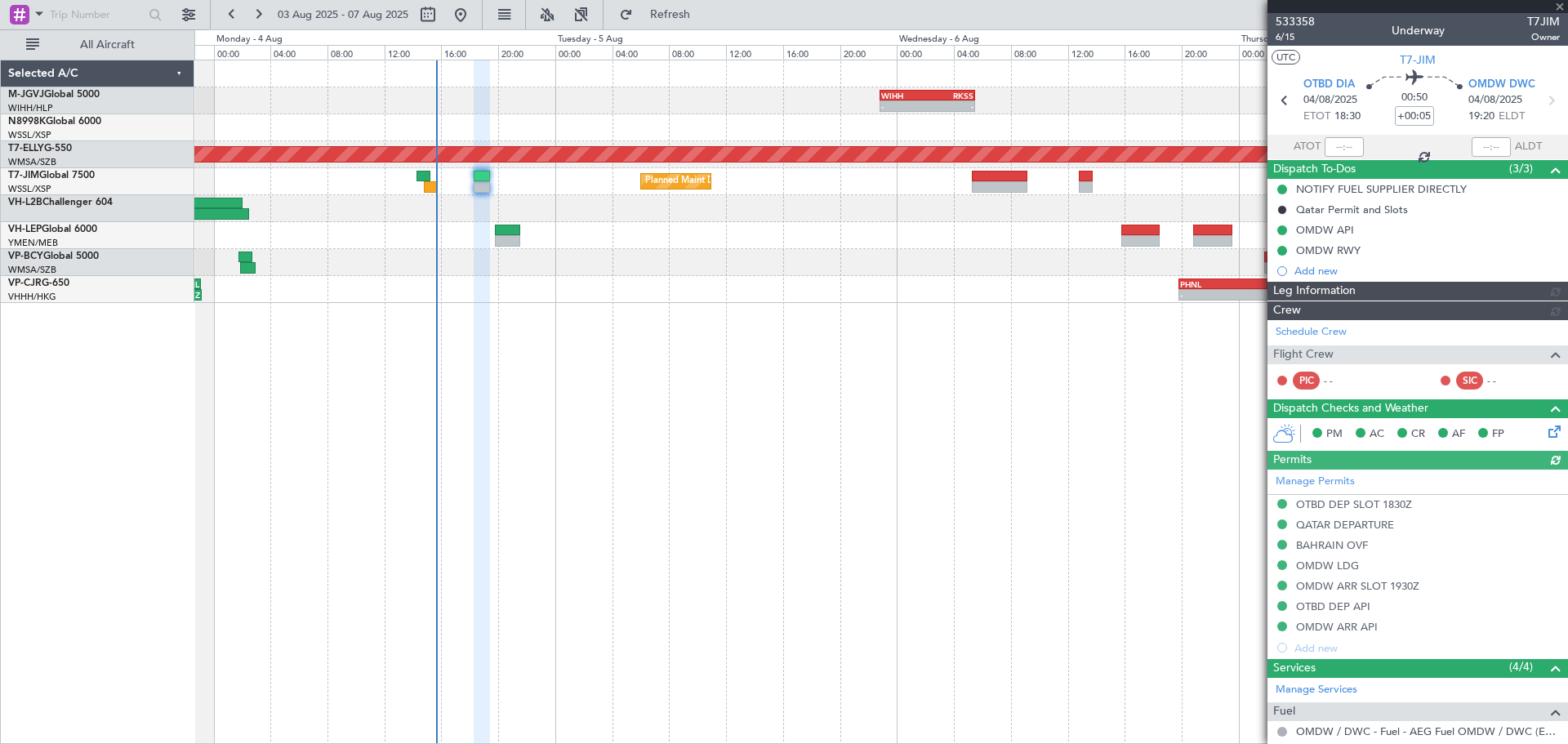 type on "[NAME] (LEU)" 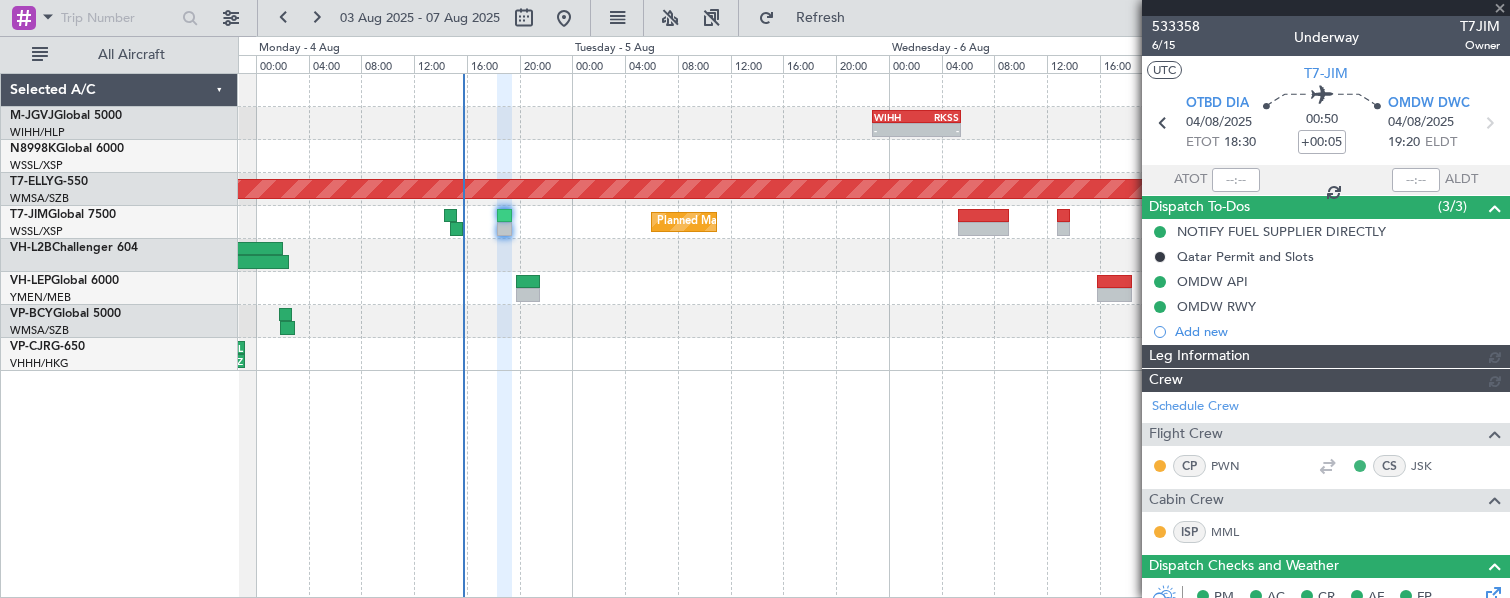 type on "[NAME] (LEU)" 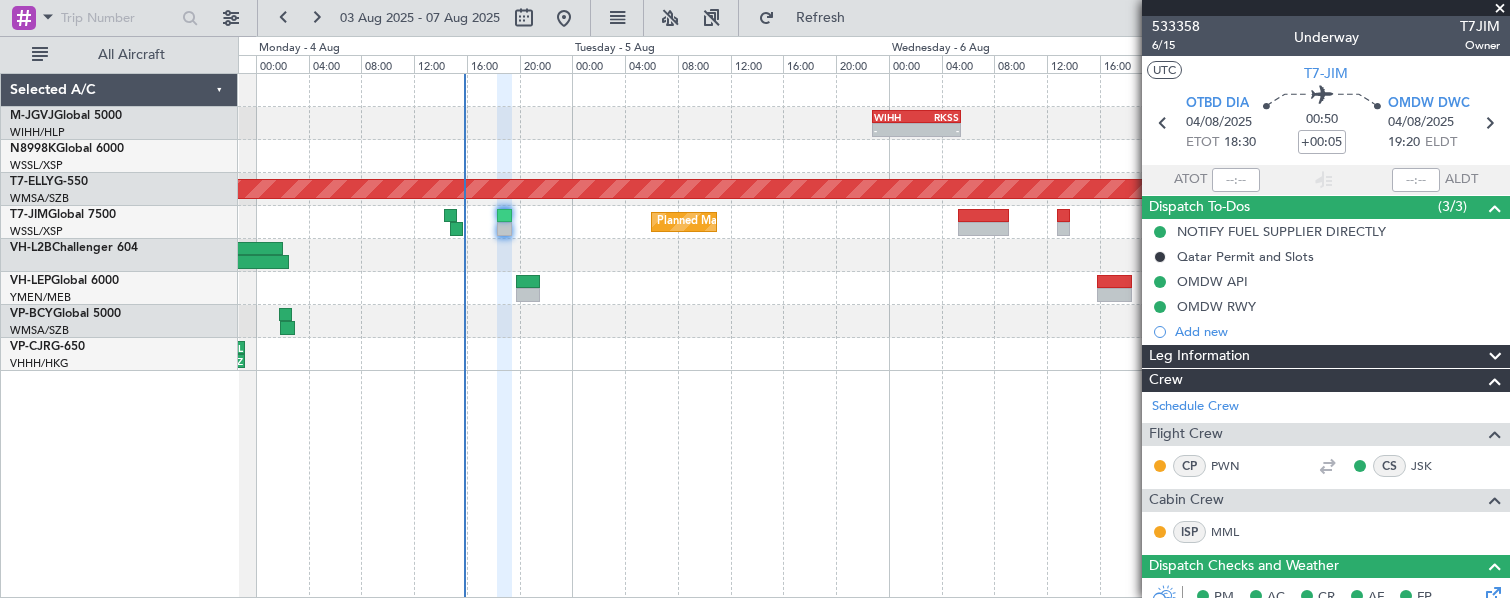 type on "[NAME] (LEU)" 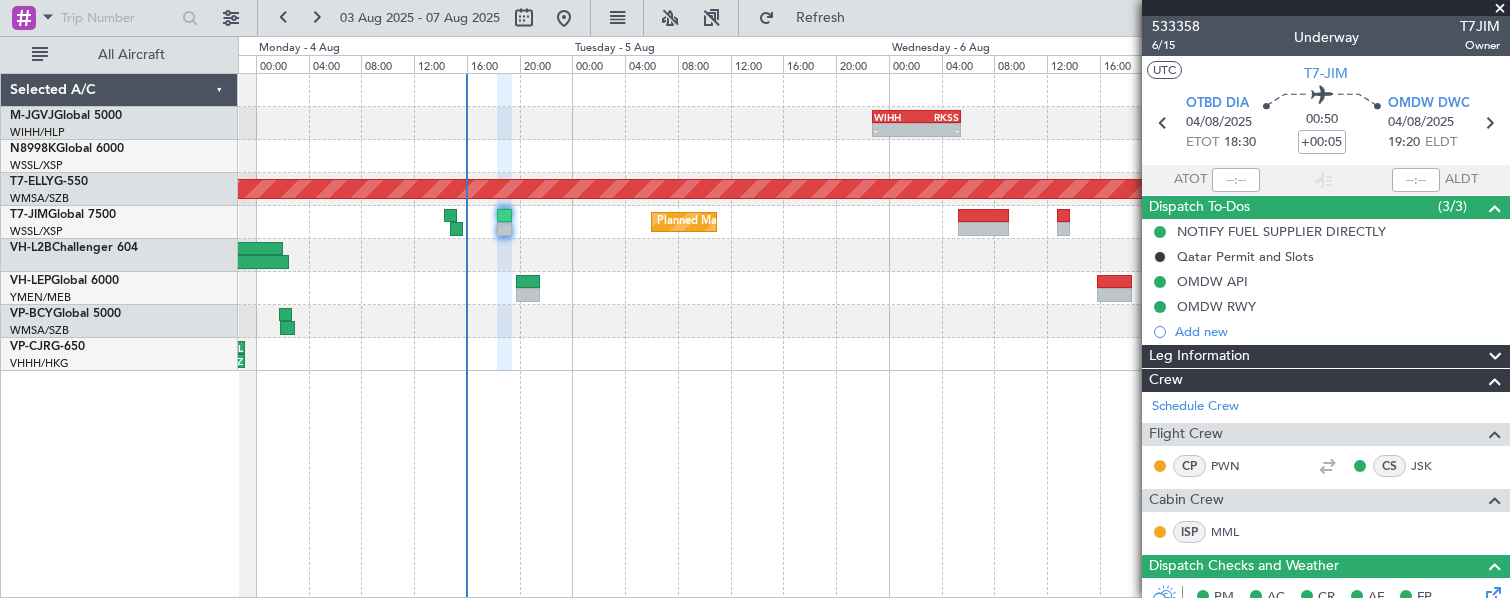 type on "[NAME] (LEU)" 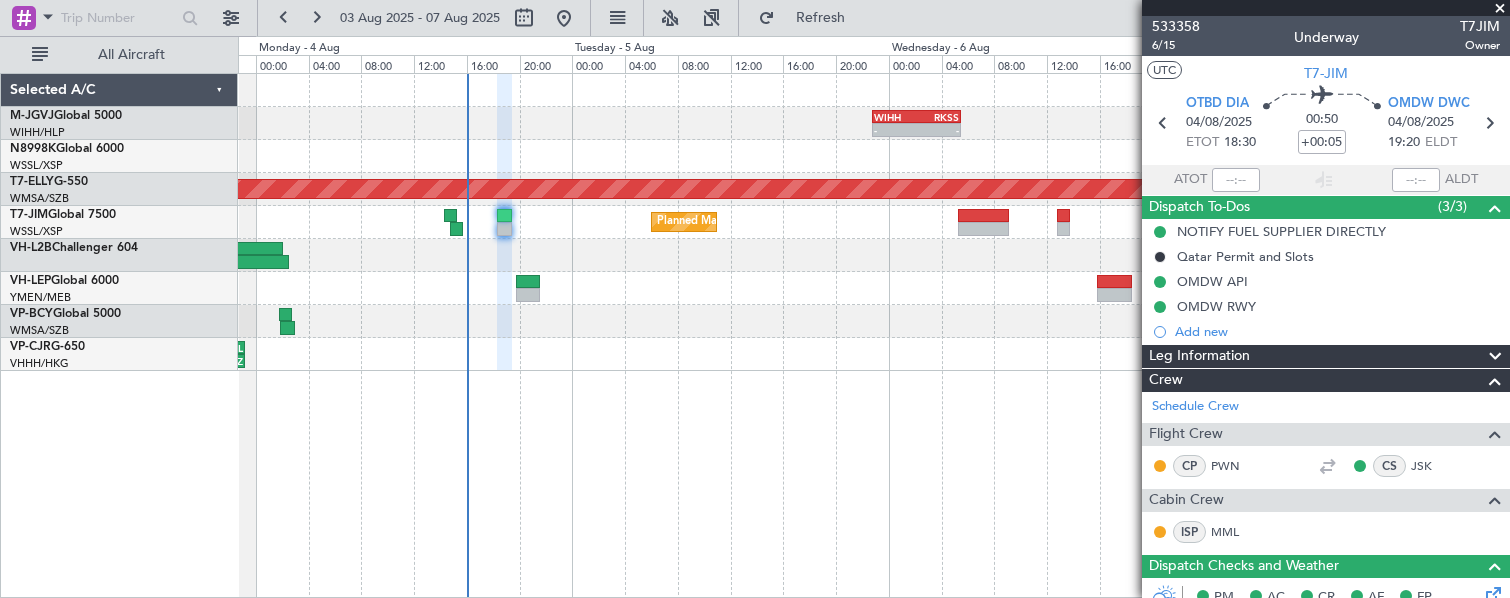 type on "[NAME] (LEU)" 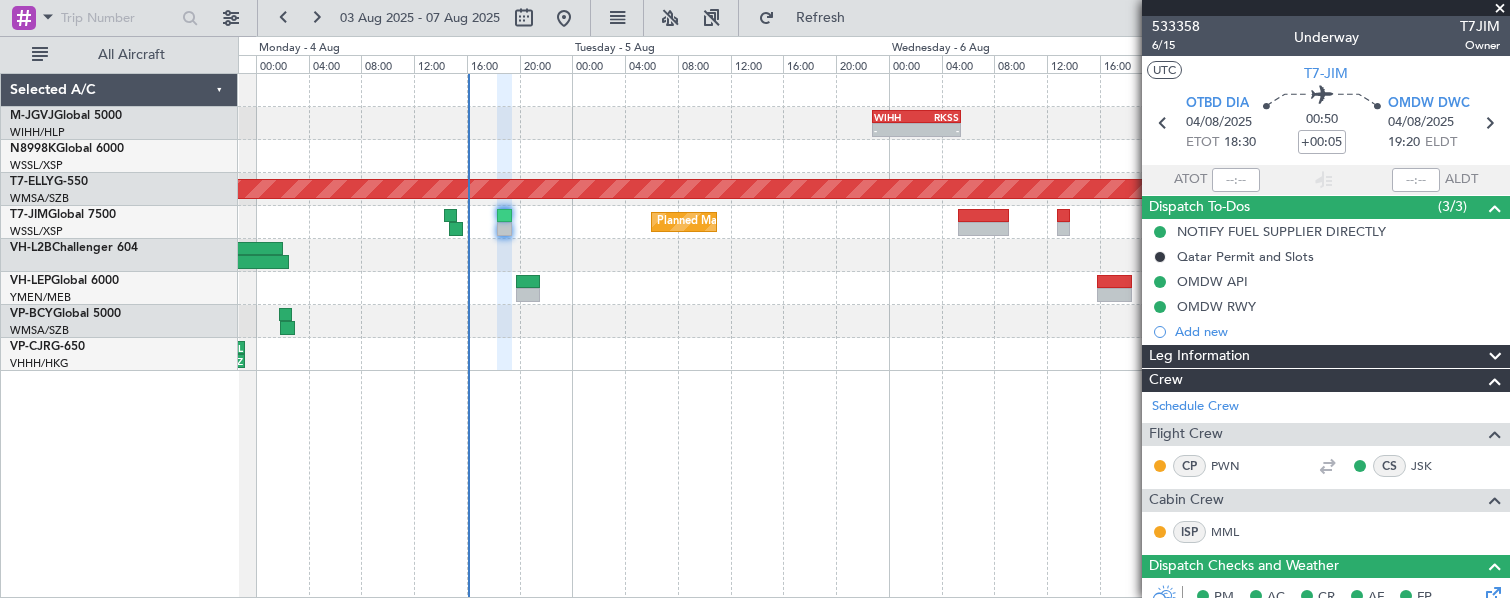 type on "[NAME] (LEU)" 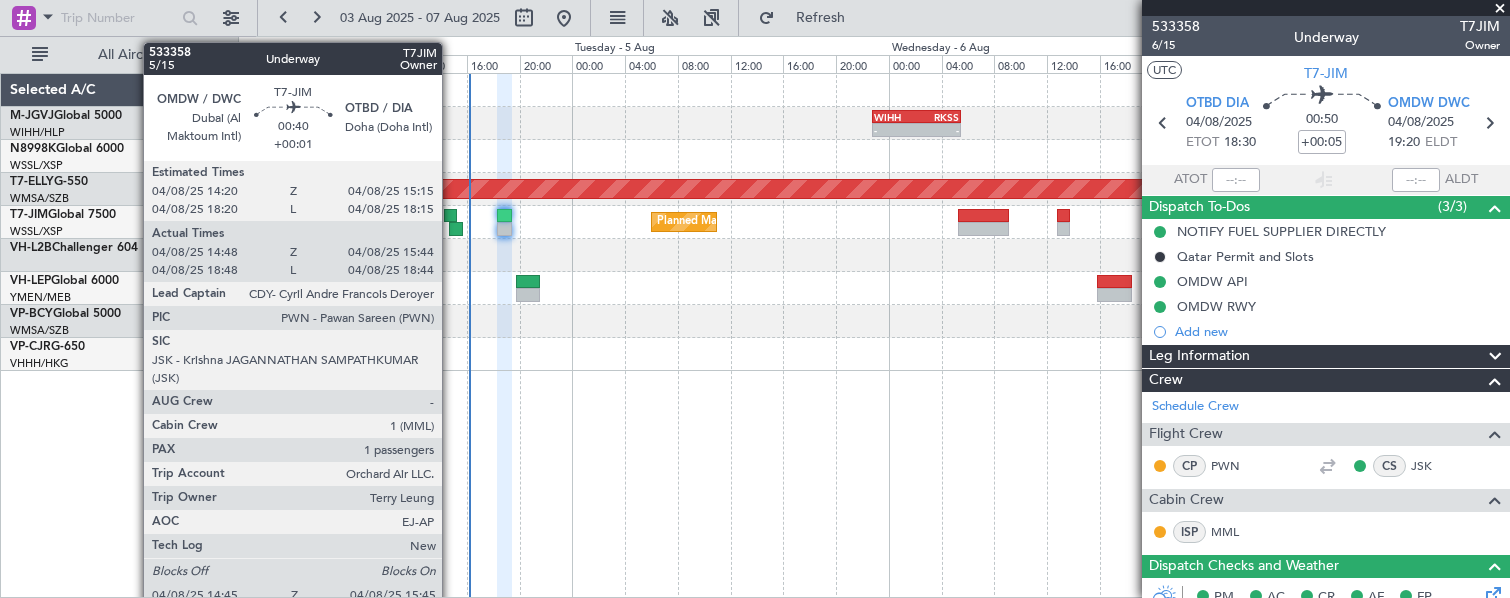 click 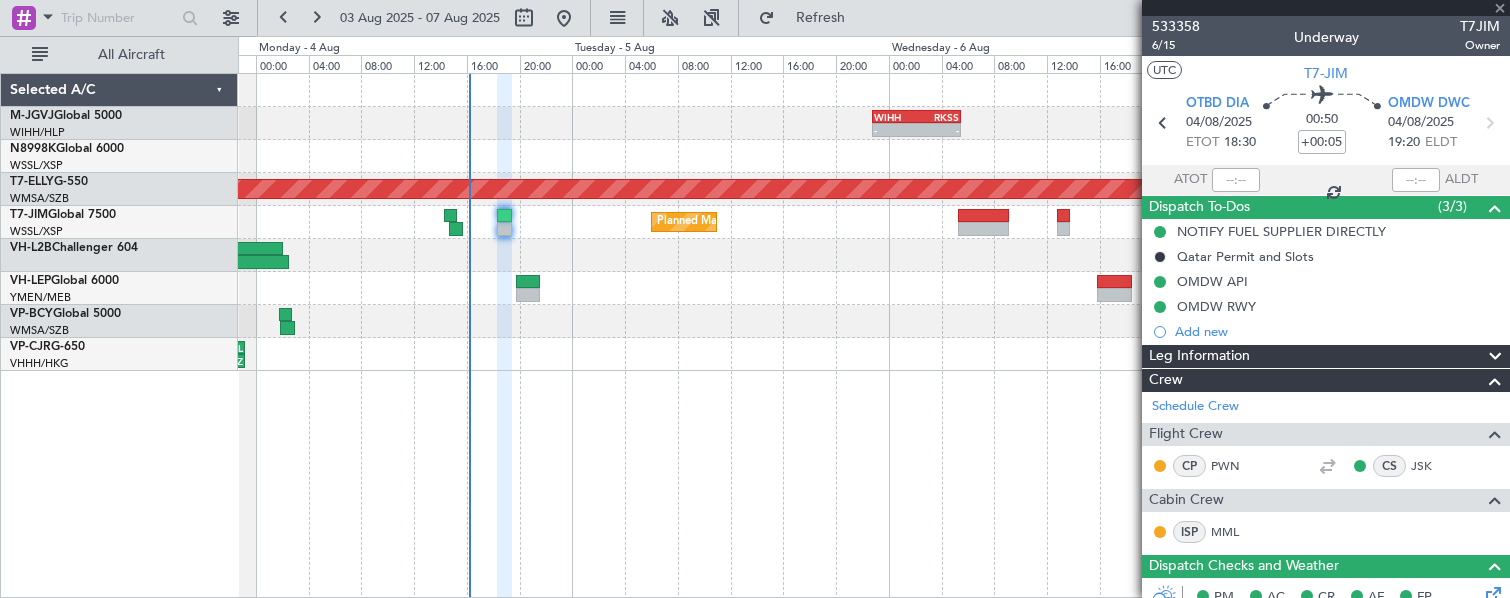 type on "+00:01" 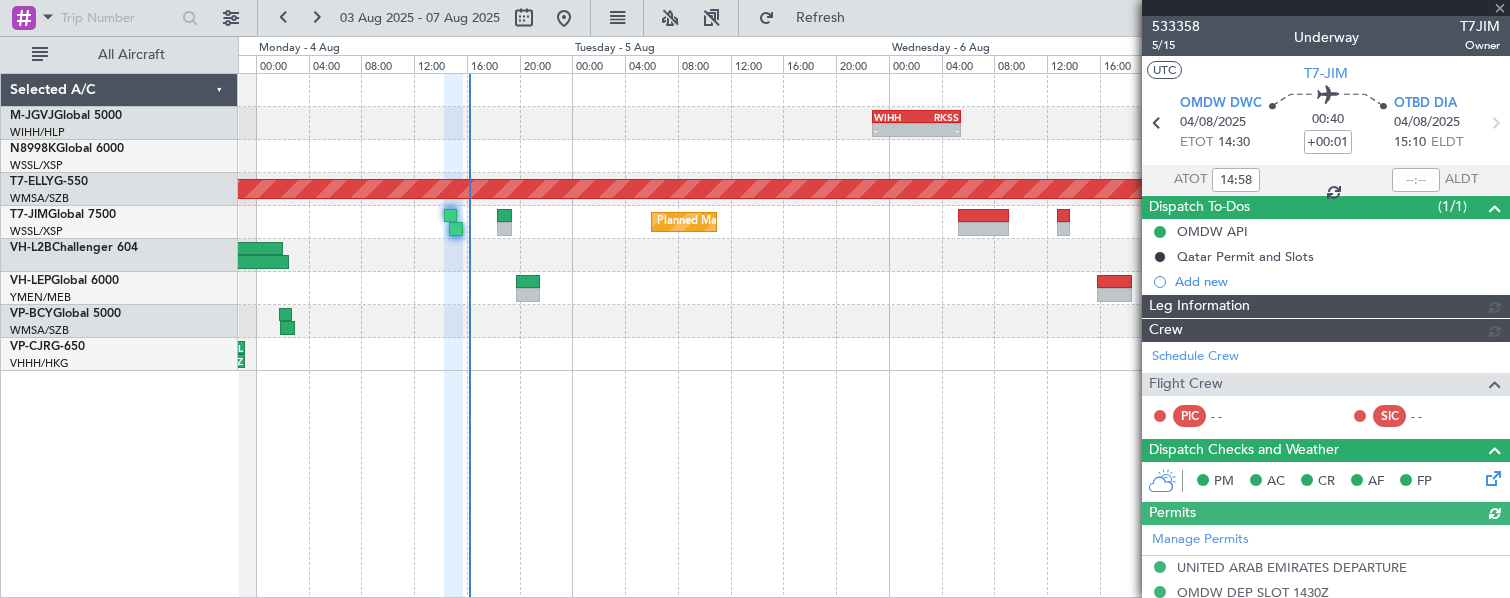 type on "[NAME] (LEU)" 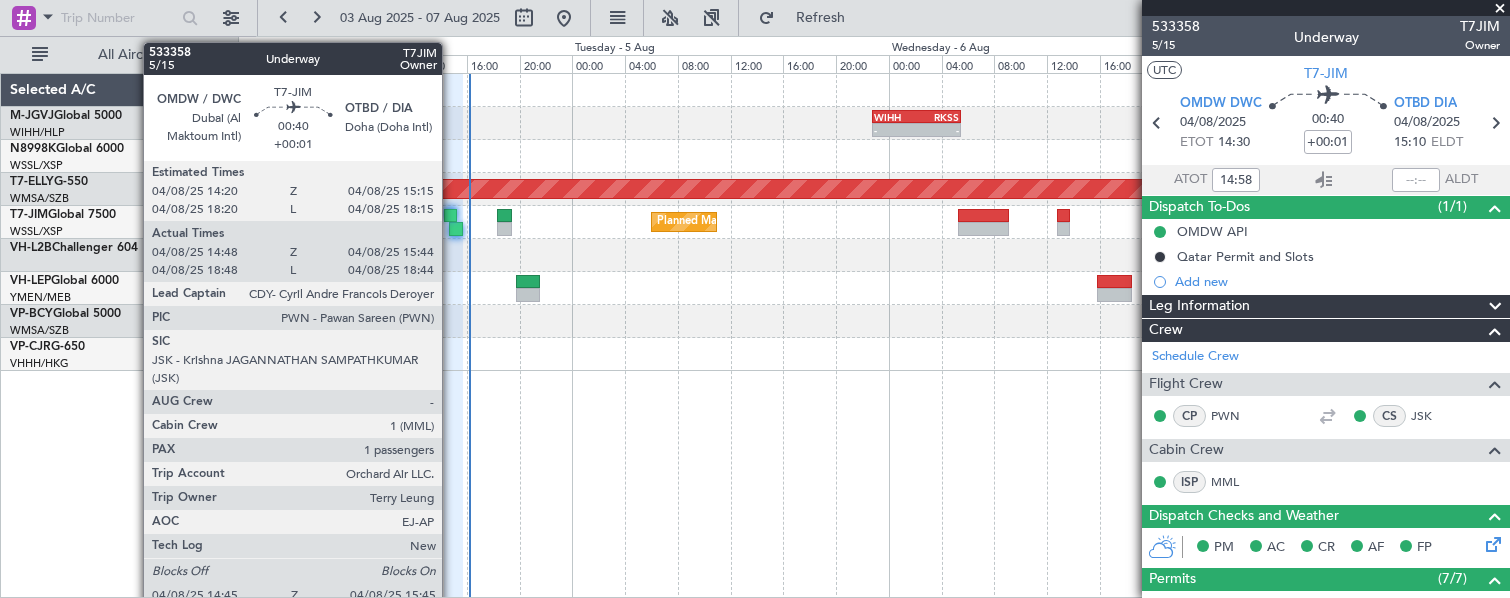 click 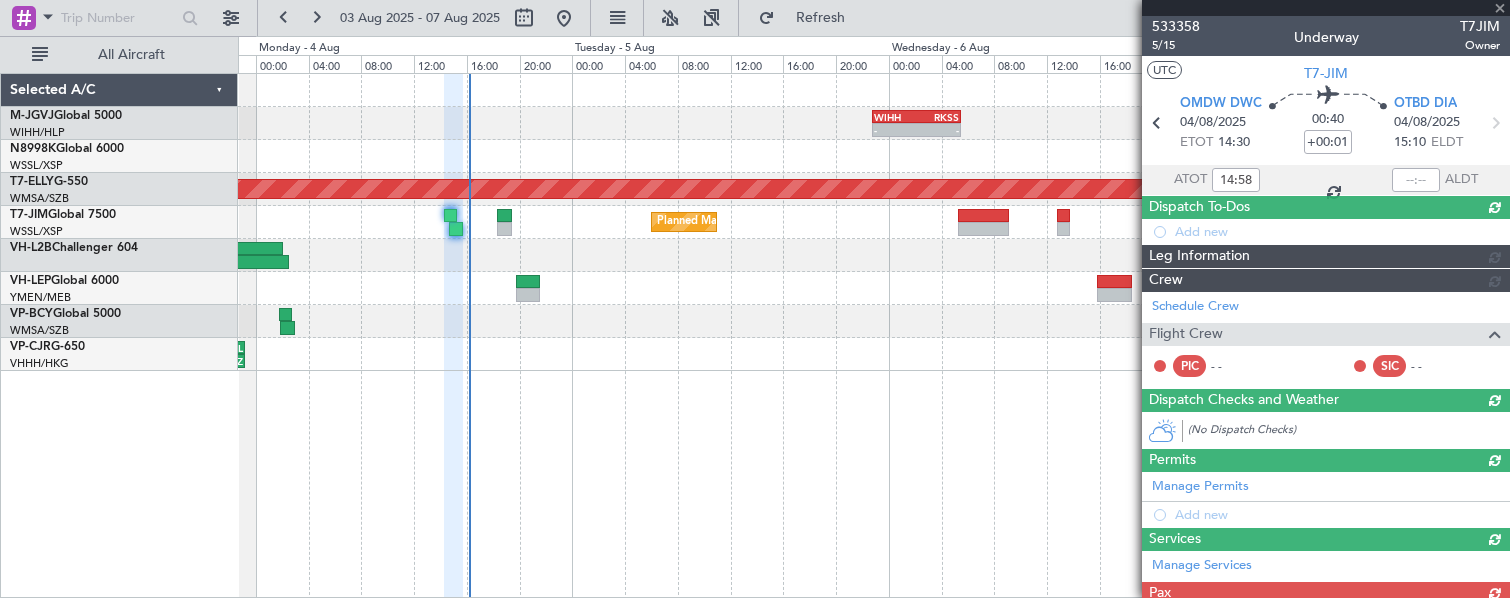 type on "[NAME] (LEU)" 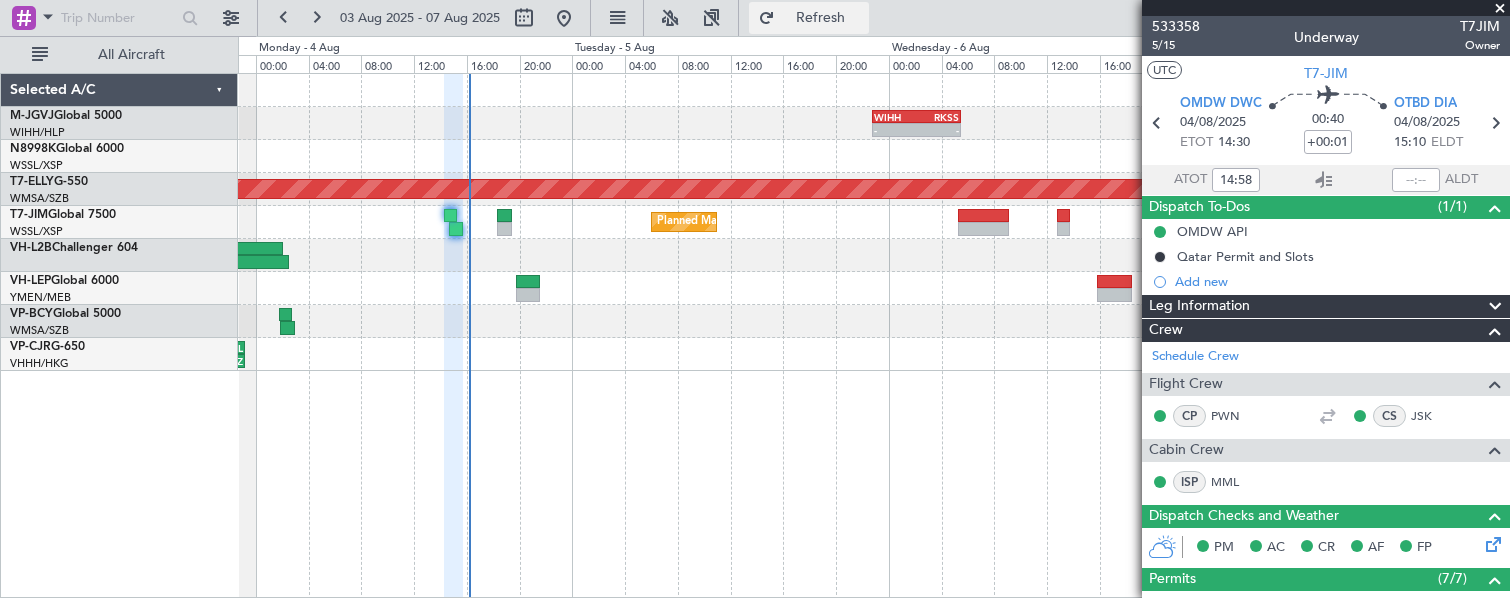 click on "Refresh" 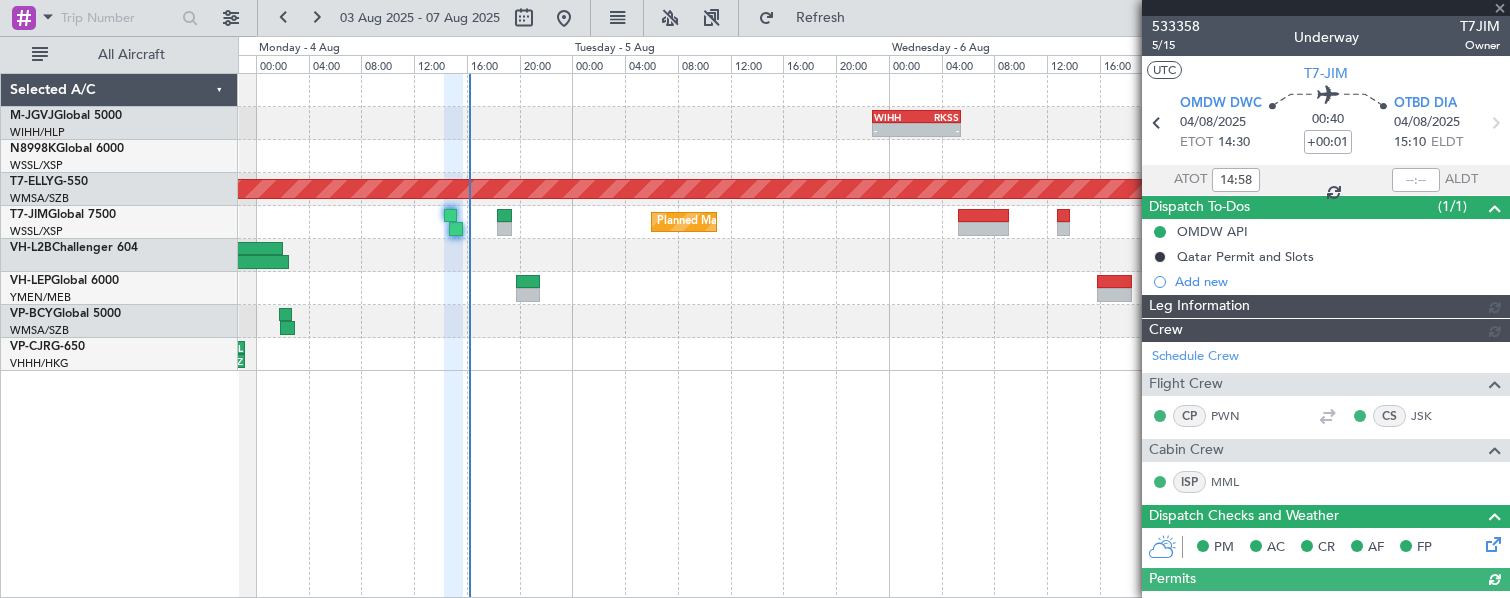 type on "[NAME] (LEU)" 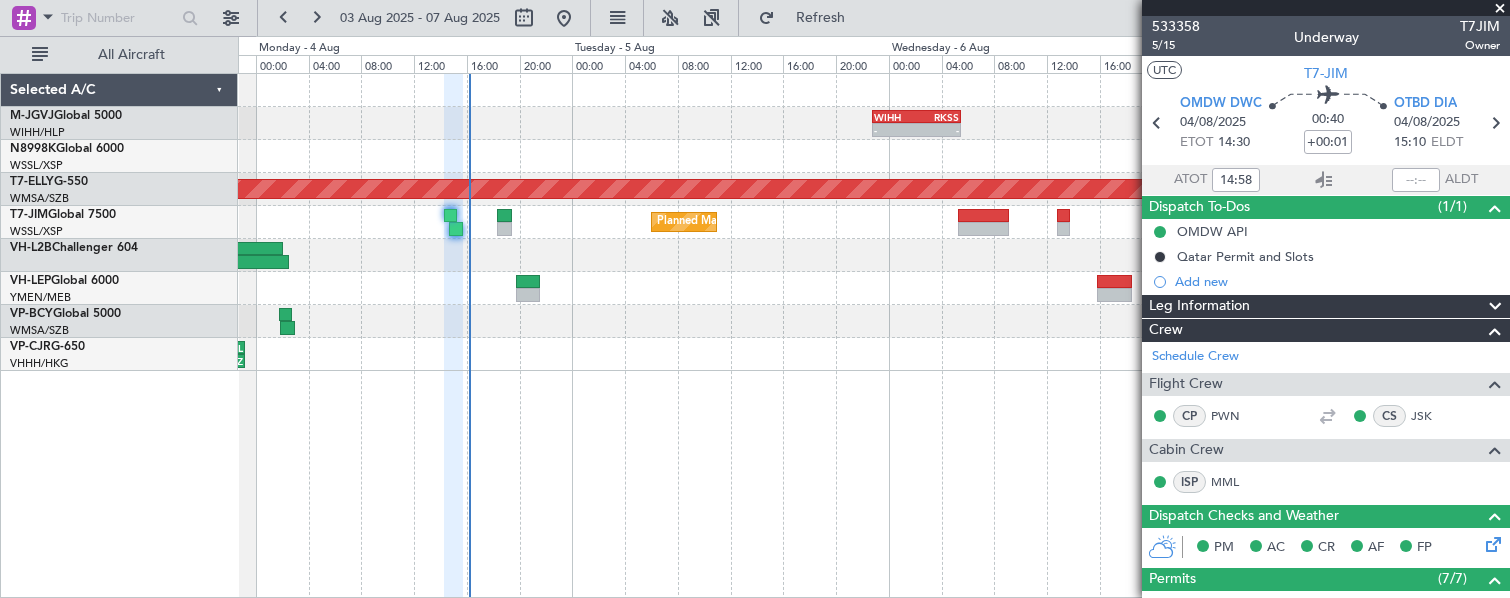 click at bounding box center (1500, 9) 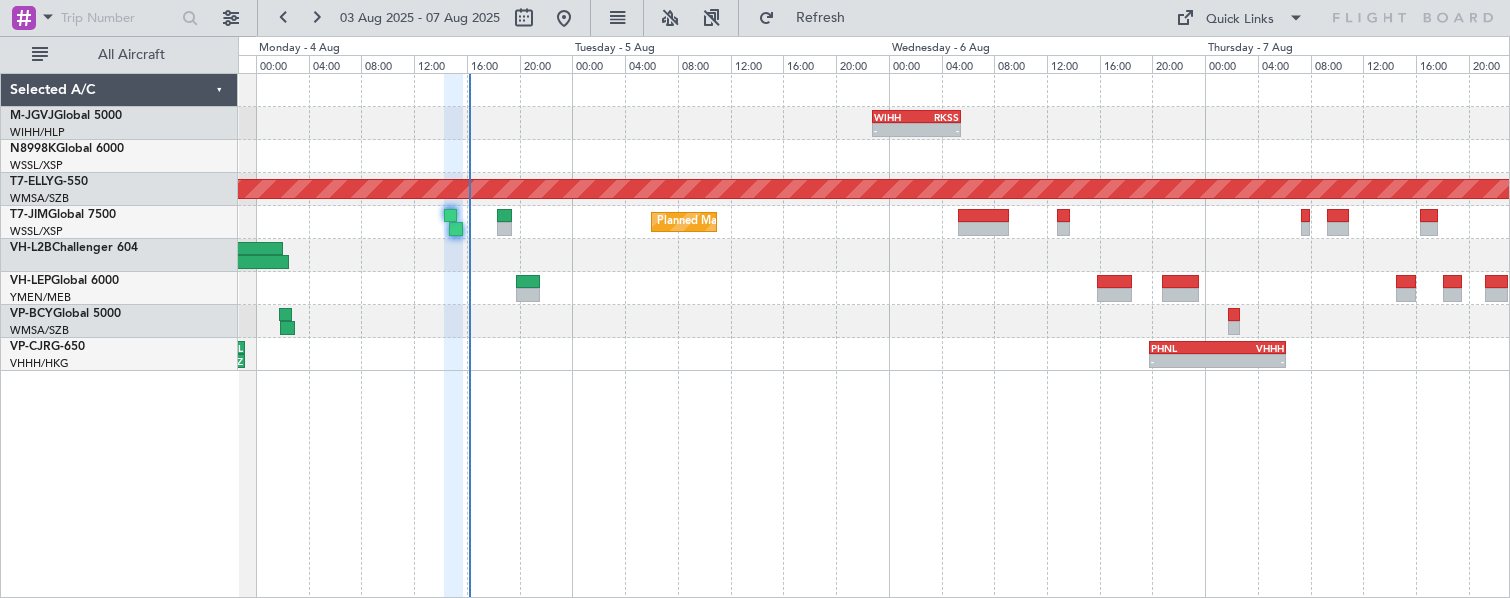 type on "0" 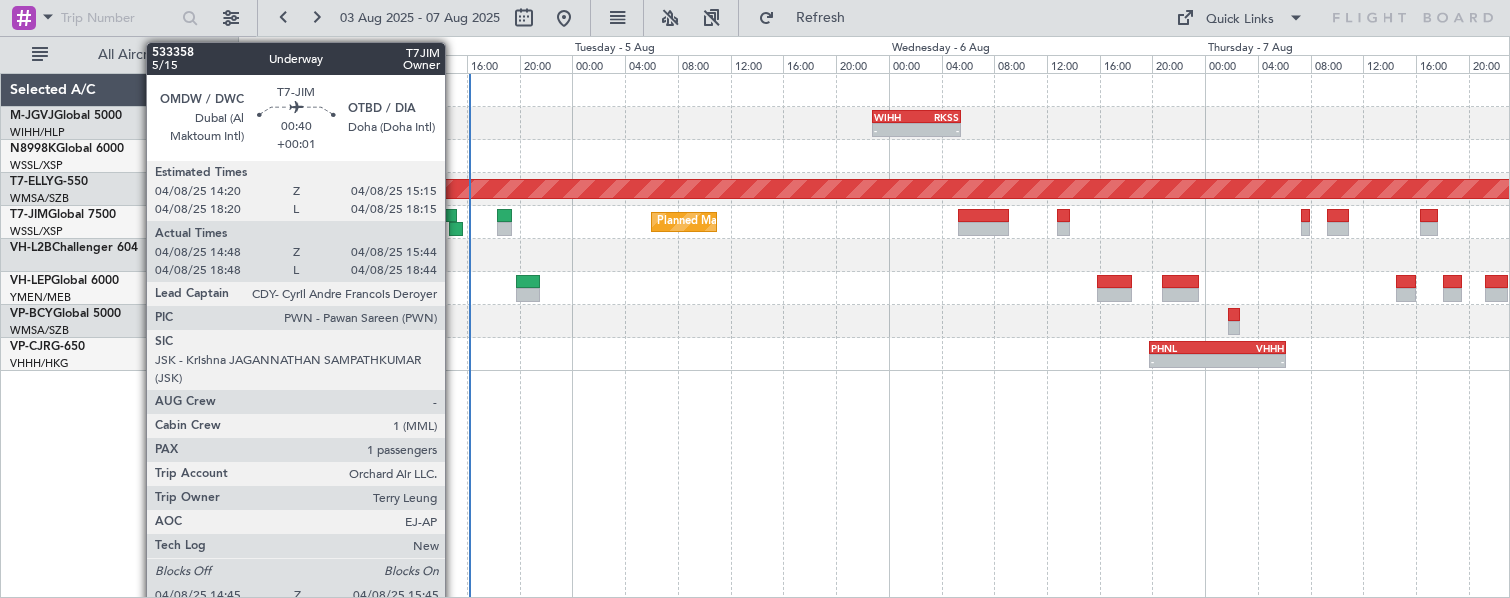 click 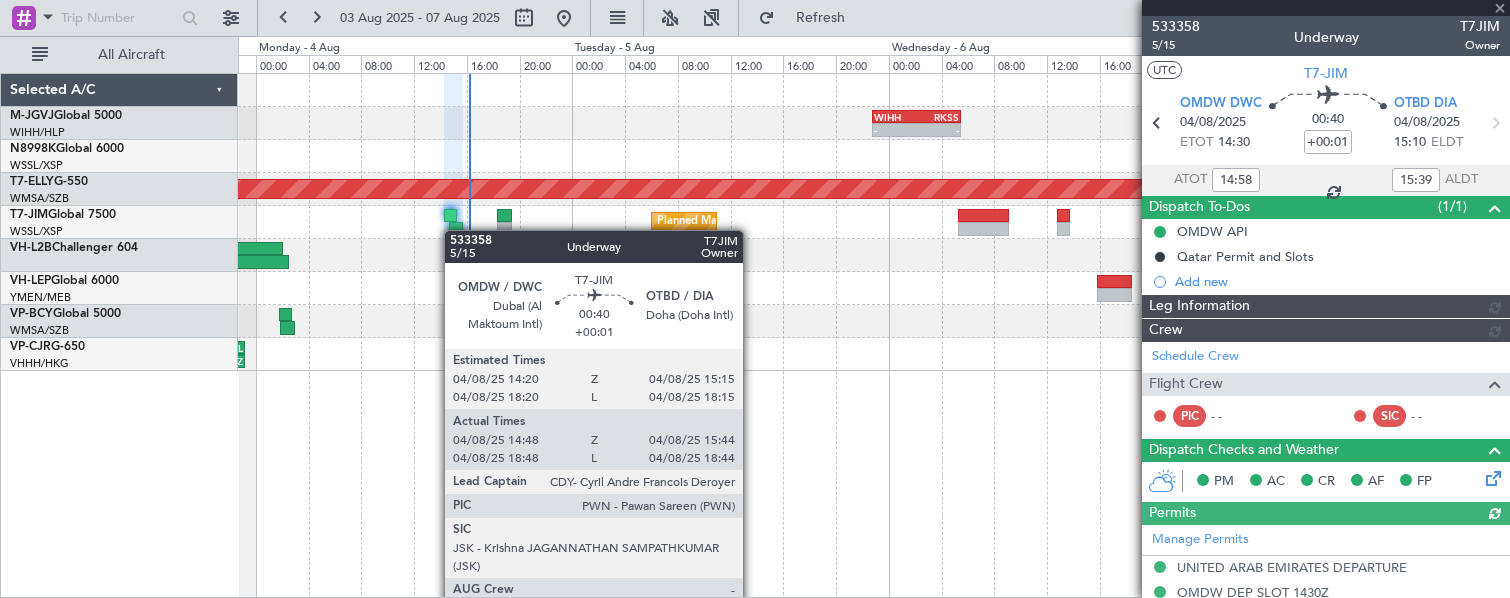 type on "[NAME] (LEU)" 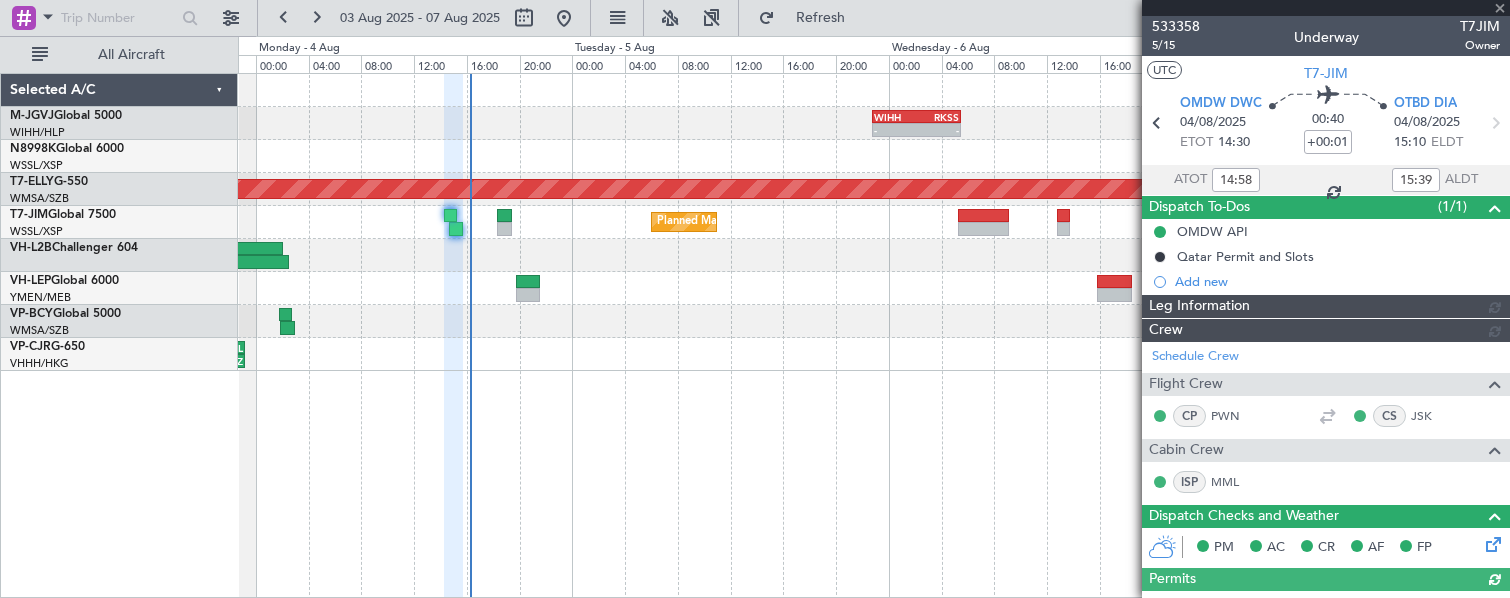 type on "[NAME] (LEU)" 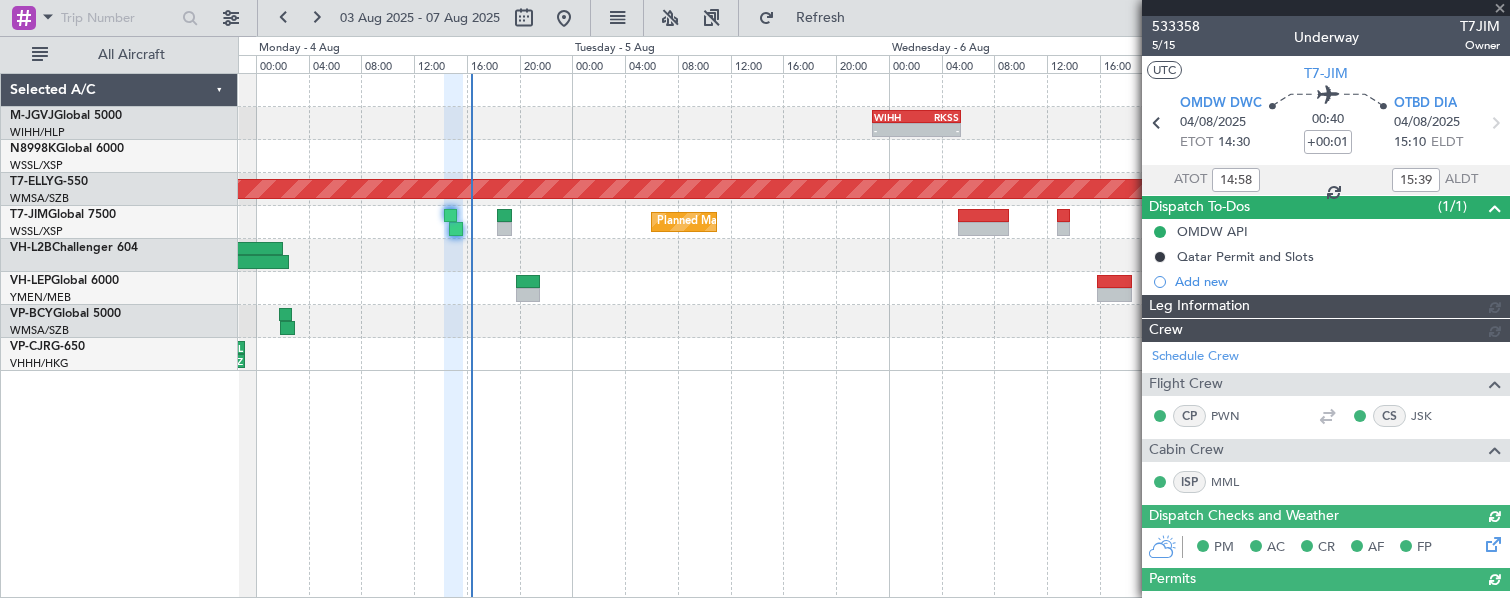 type on "[NAME] (LEU)" 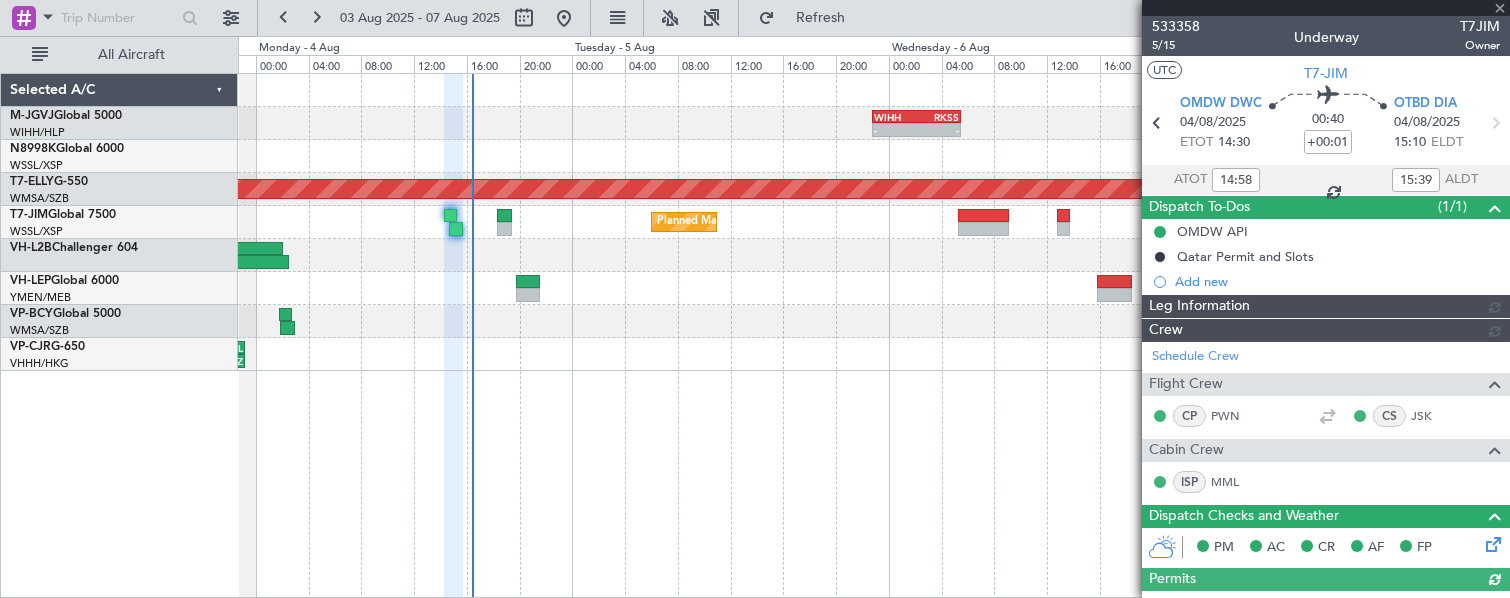 type on "[NAME] (LEU)" 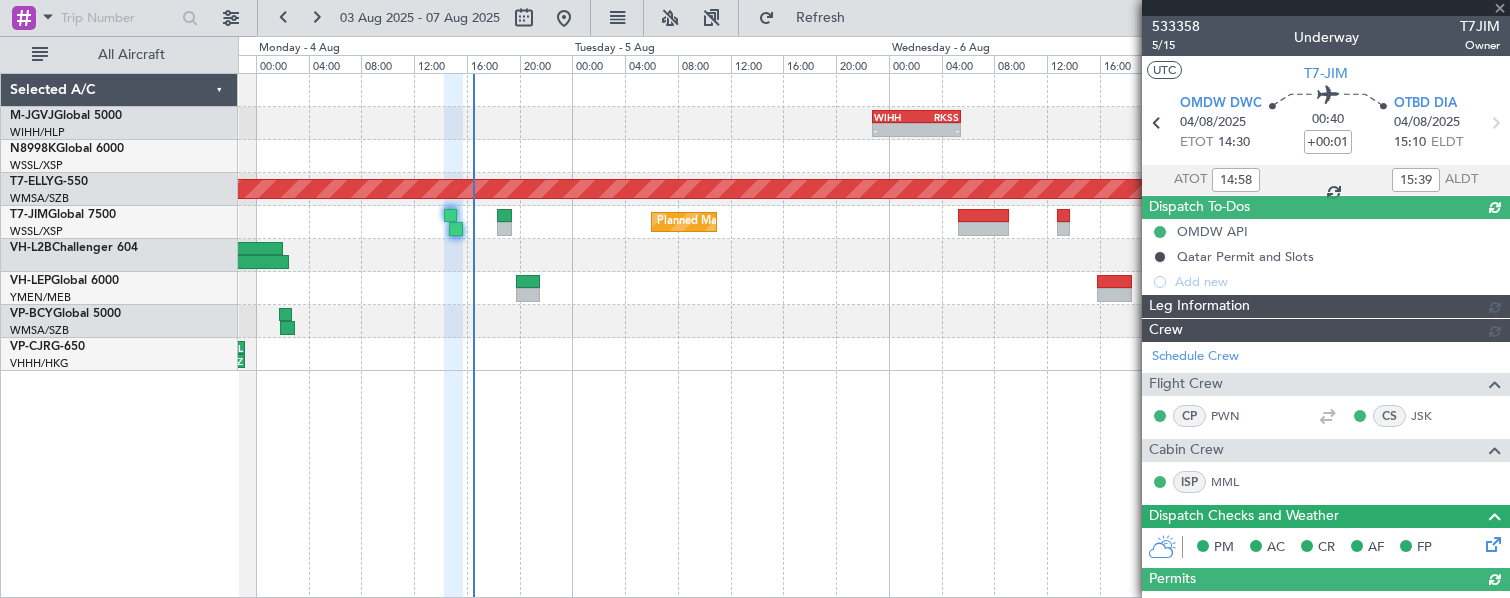 type on "[NAME] (LEU)" 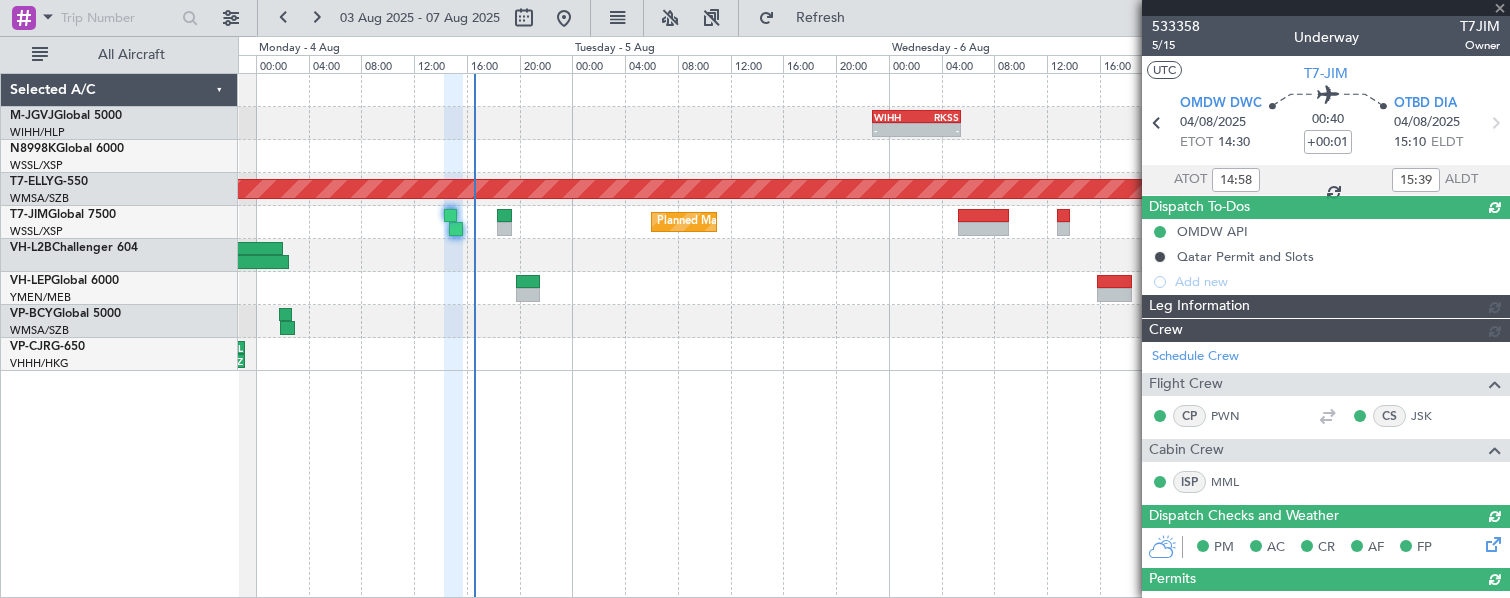 type on "[NAME] (LEU)" 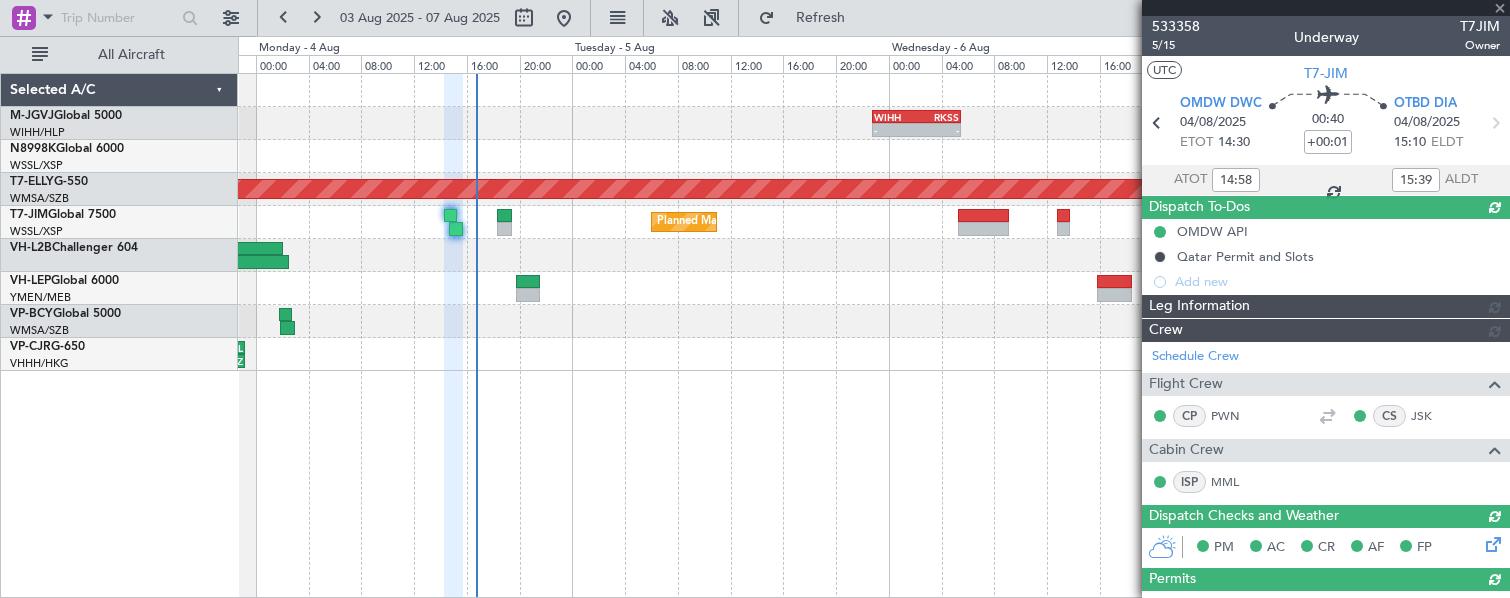 type on "[NAME] (LEU)" 